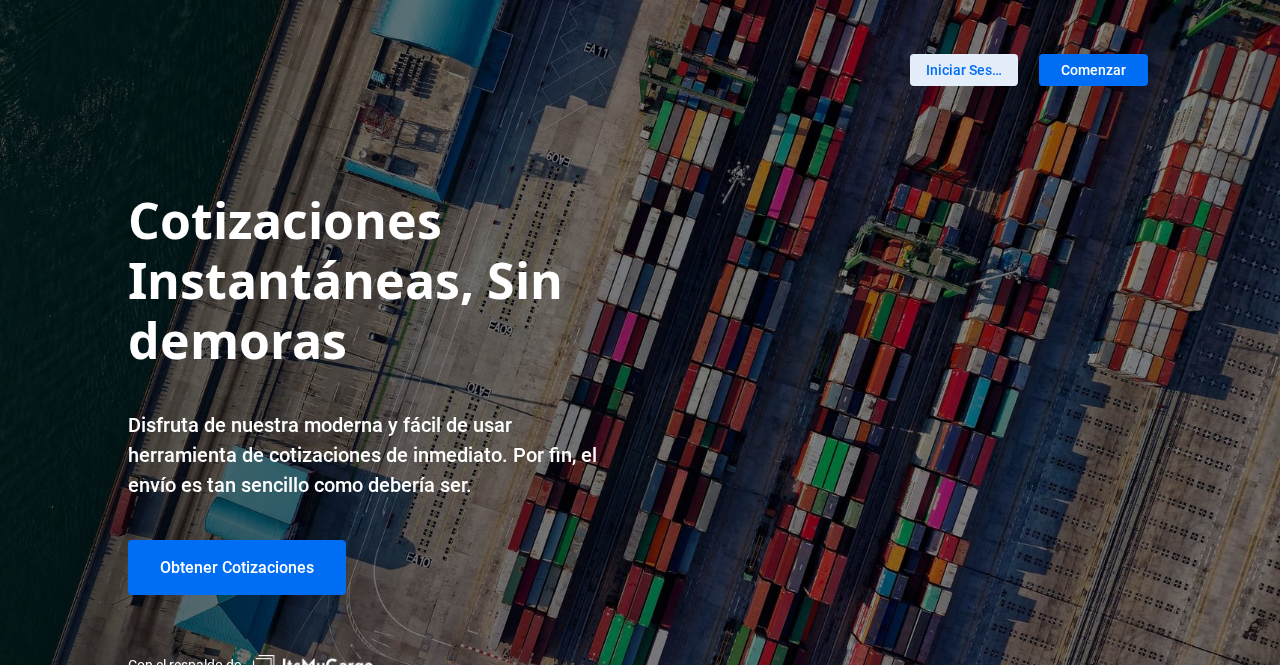 scroll, scrollTop: 0, scrollLeft: 0, axis: both 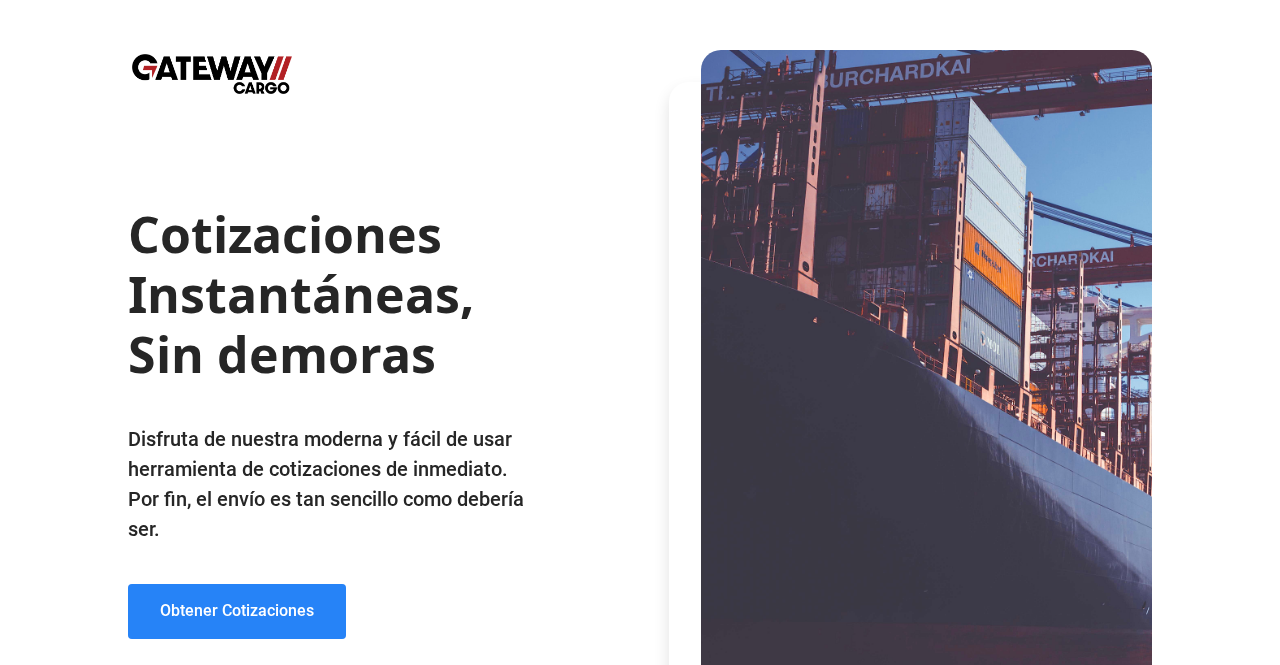 click on "Obtener Cotizaciones" 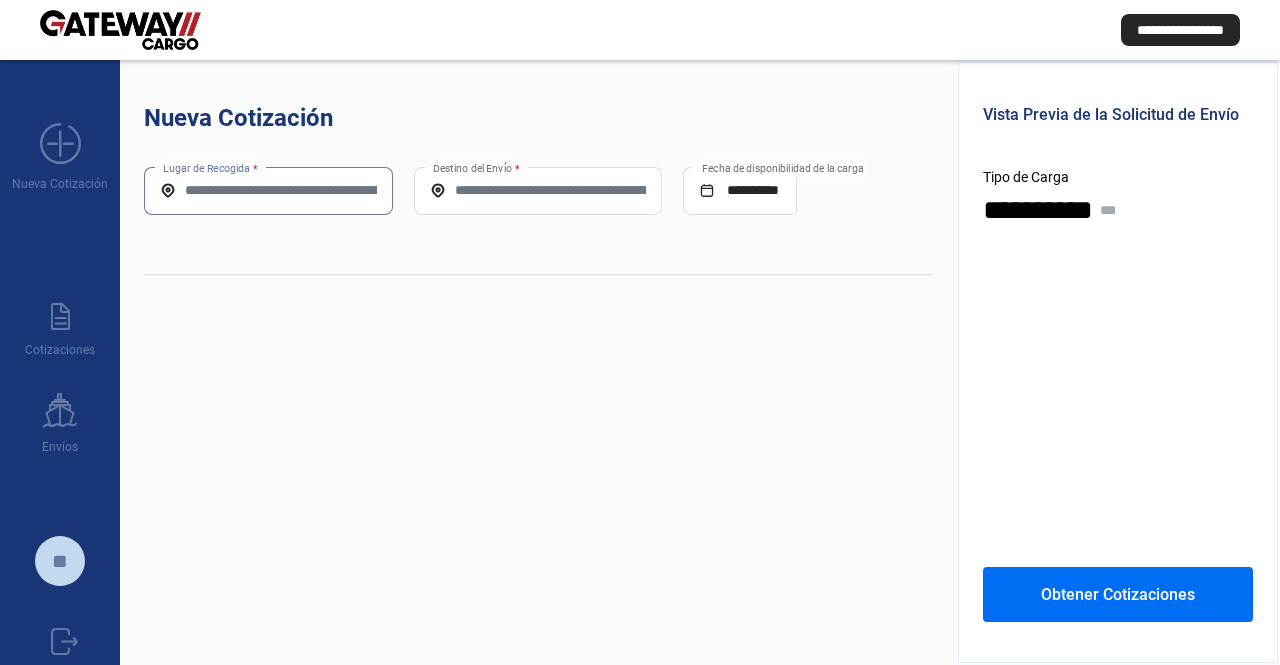 click on "Lugar de Recogida *" at bounding box center [268, 190] 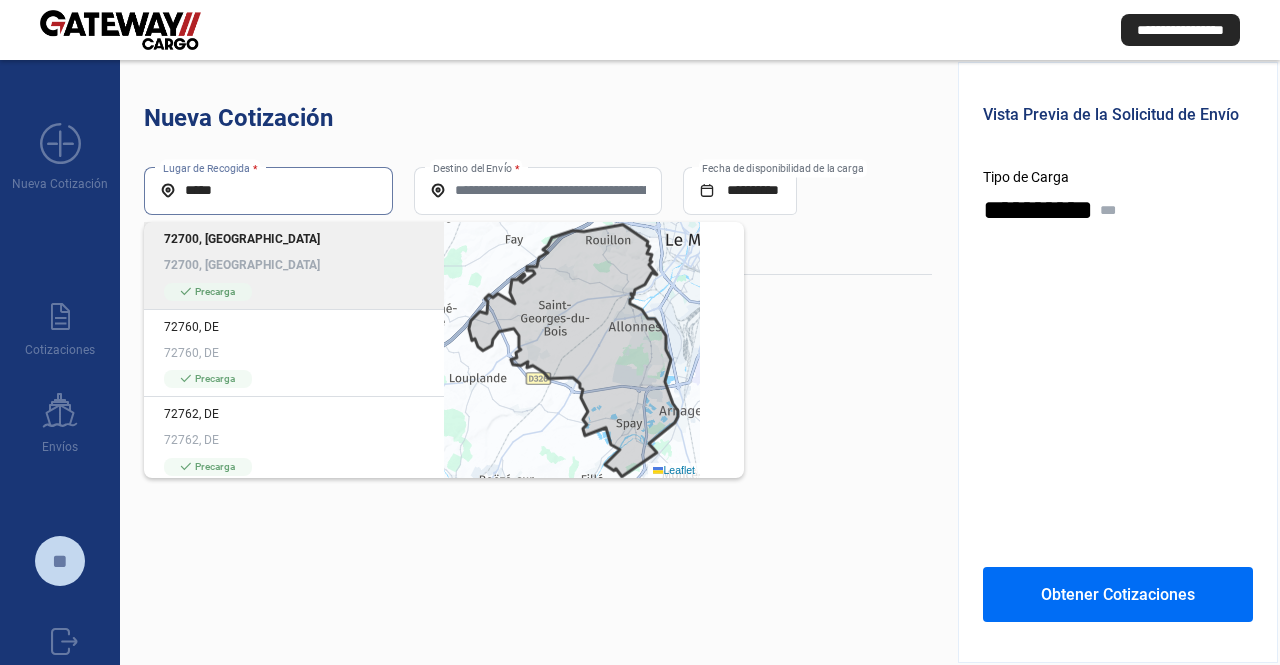 click on "*****" at bounding box center [268, 190] 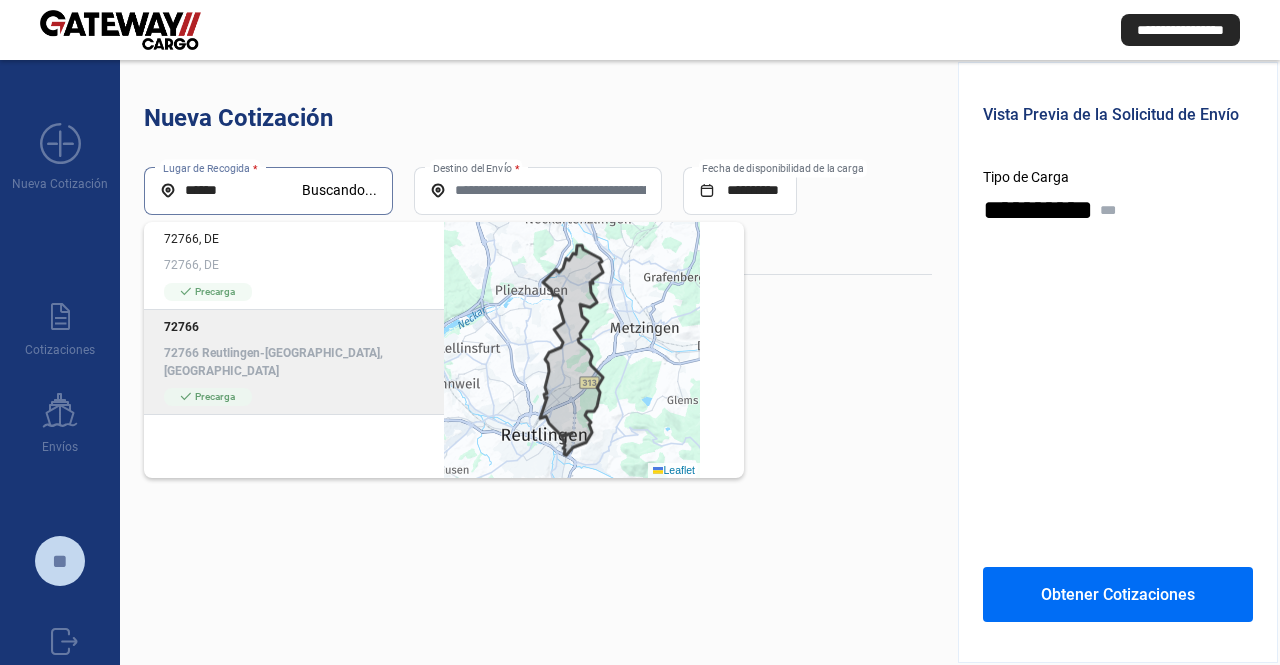 click on "72766 Reutlingen-[GEOGRAPHIC_DATA], [GEOGRAPHIC_DATA]" 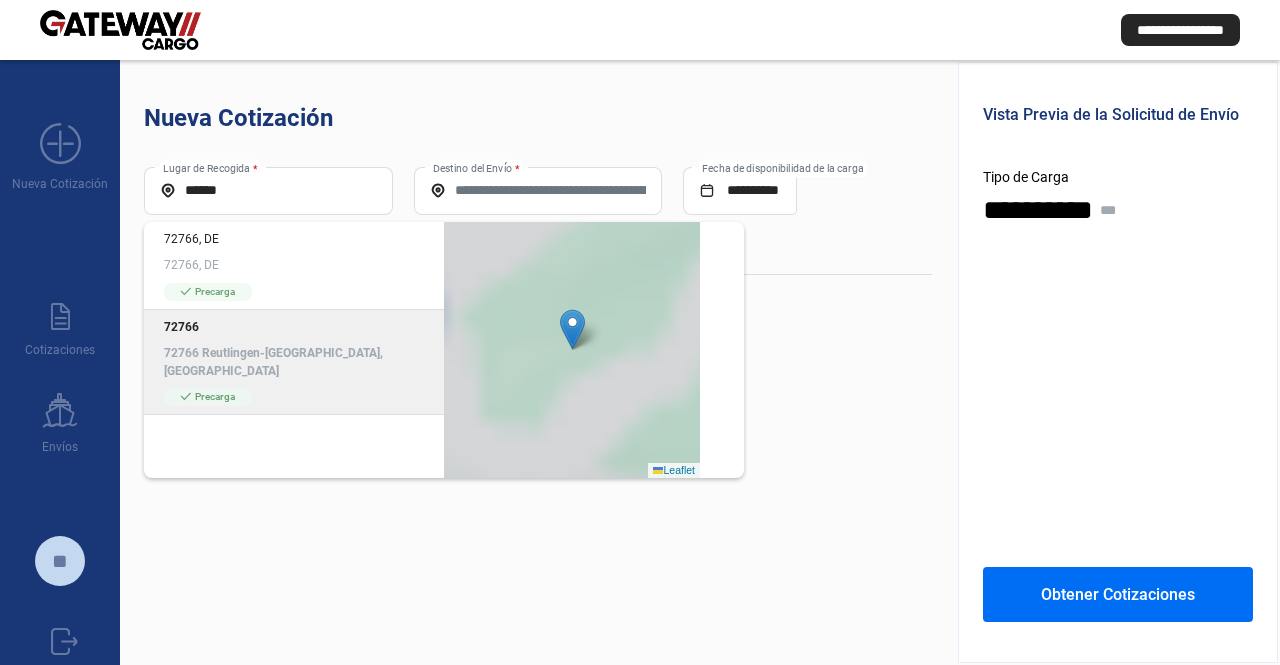type on "**********" 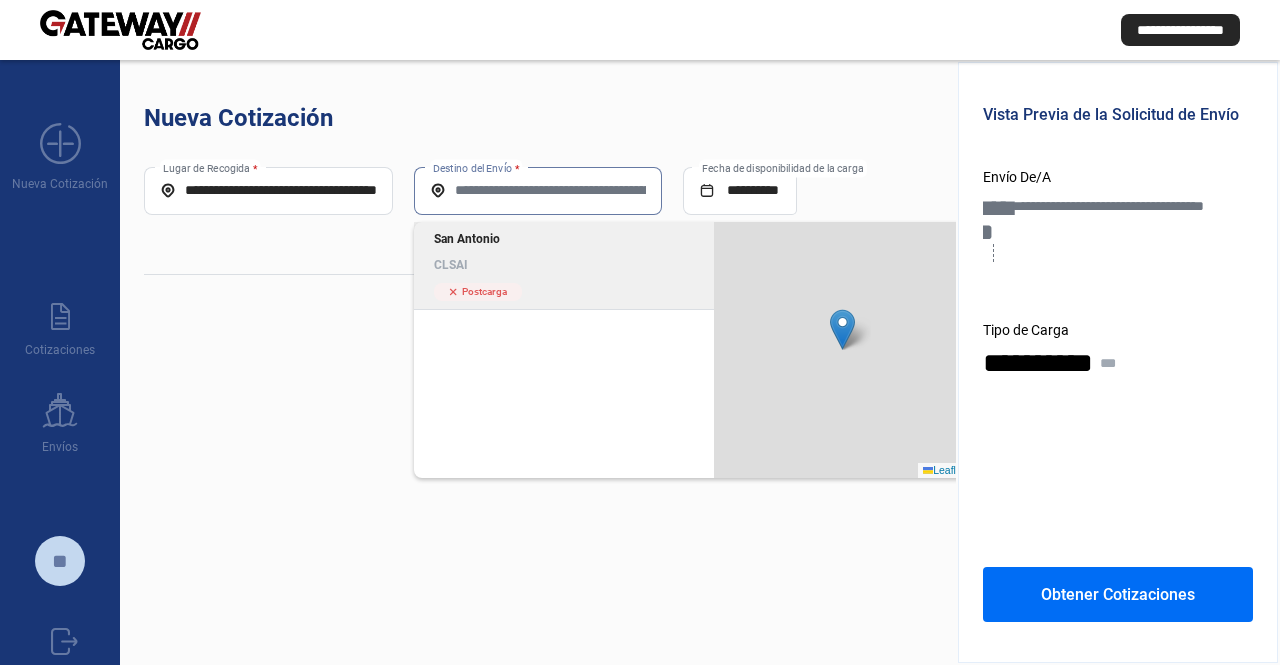 click on "Destino del Envío *" at bounding box center [538, 190] 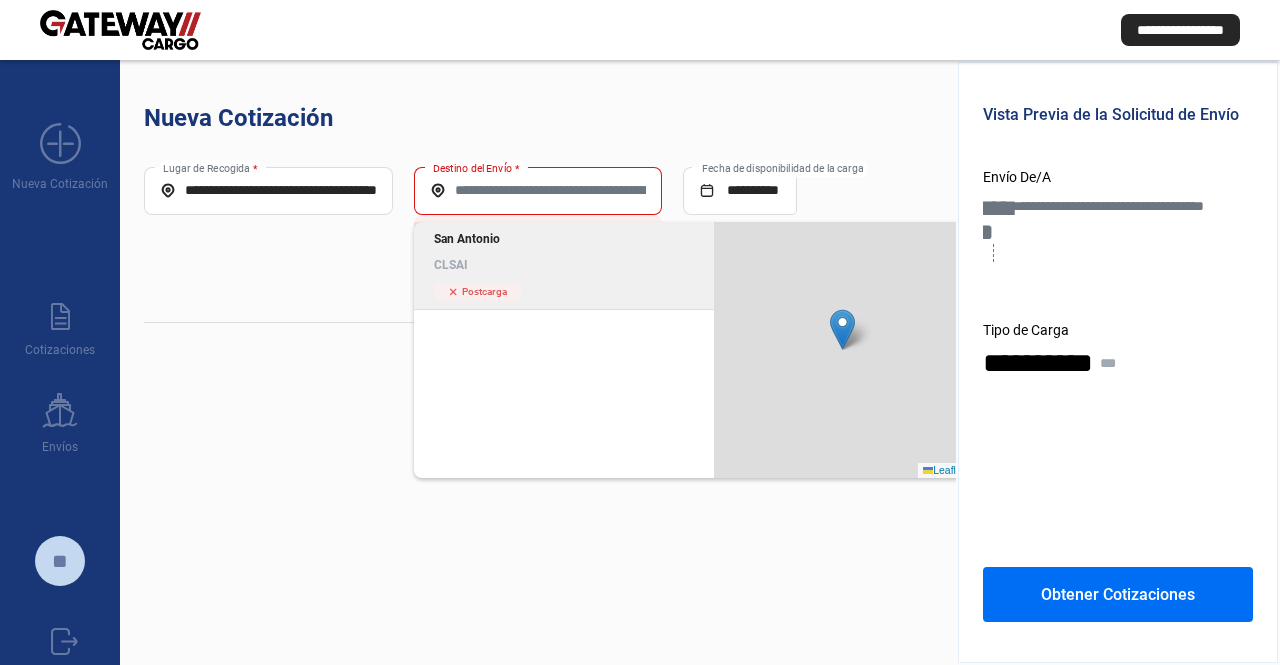 click on "San Antonio" 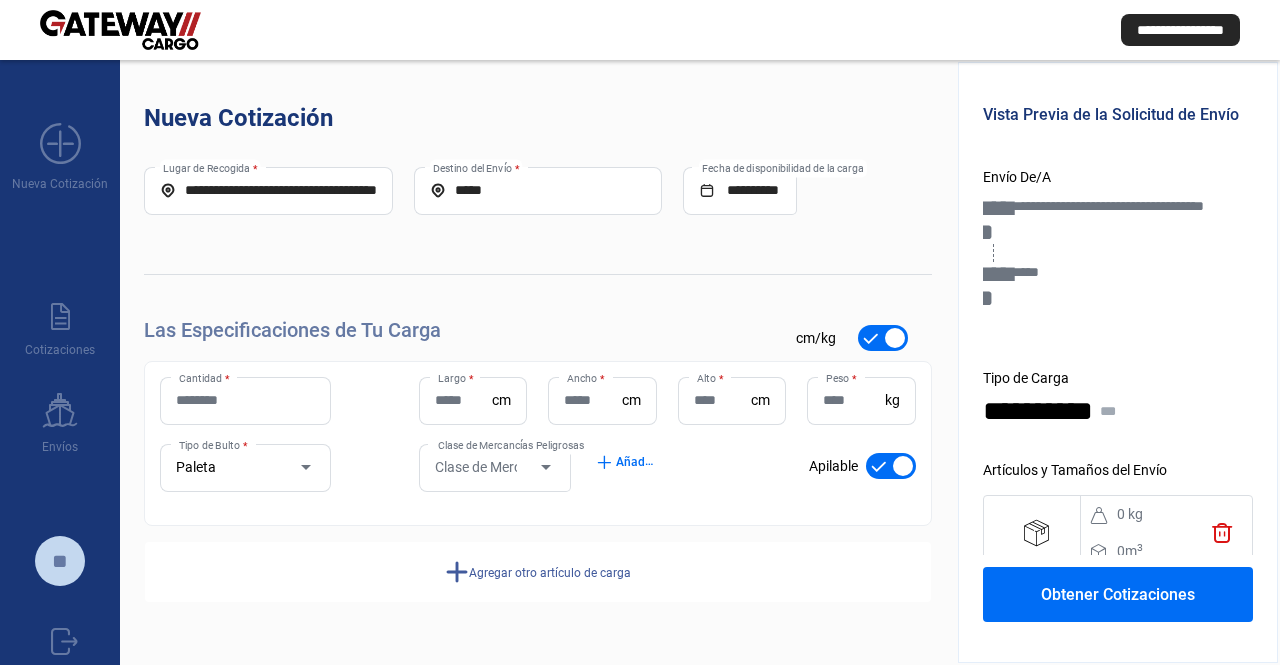 scroll, scrollTop: 57, scrollLeft: 0, axis: vertical 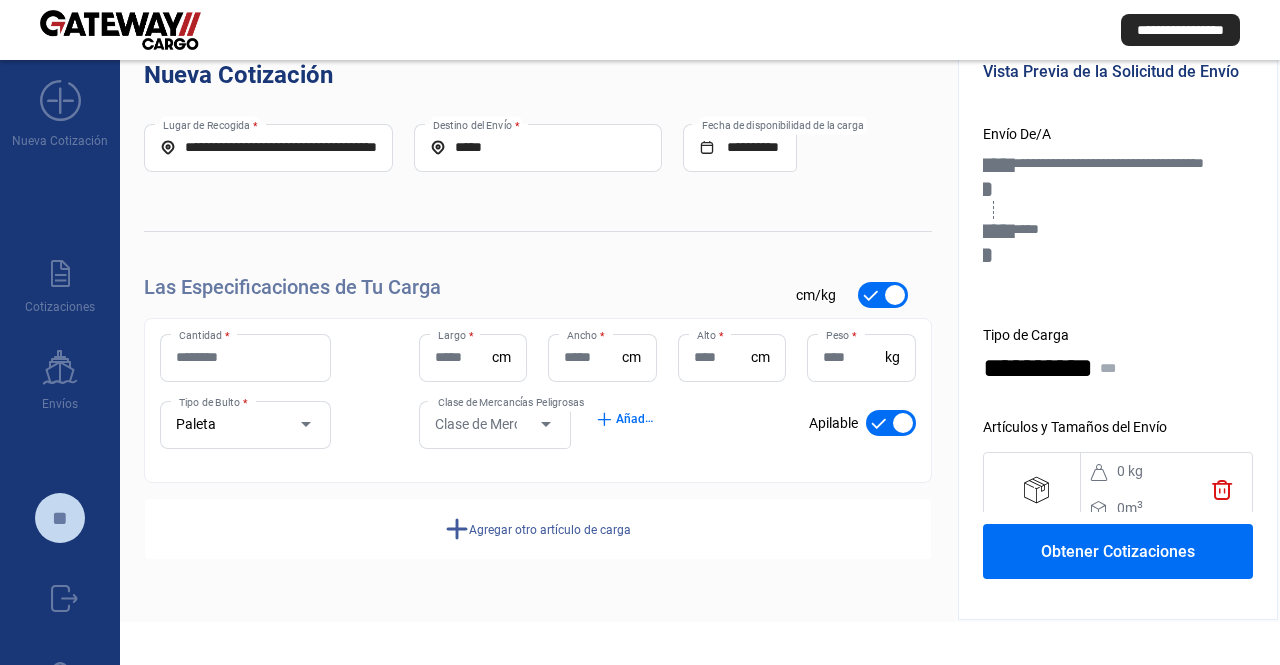 drag, startPoint x: 340, startPoint y: 235, endPoint x: 274, endPoint y: 381, distance: 160.22484 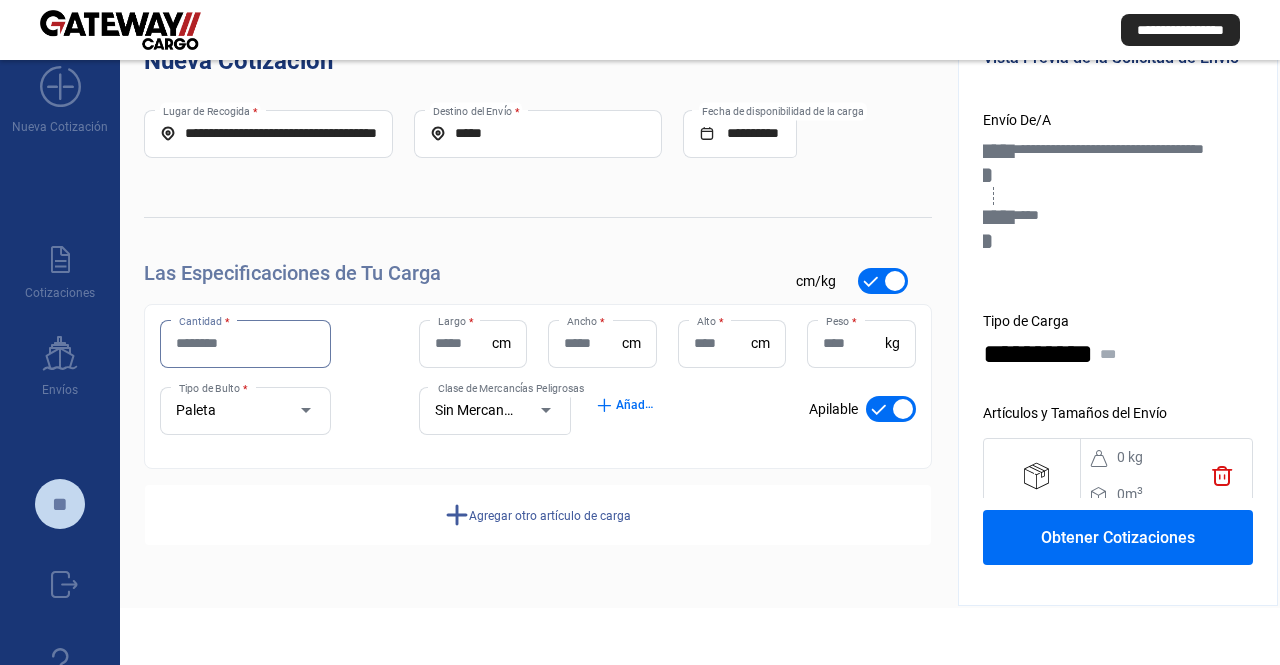click on "Cantidad *" at bounding box center [245, 343] 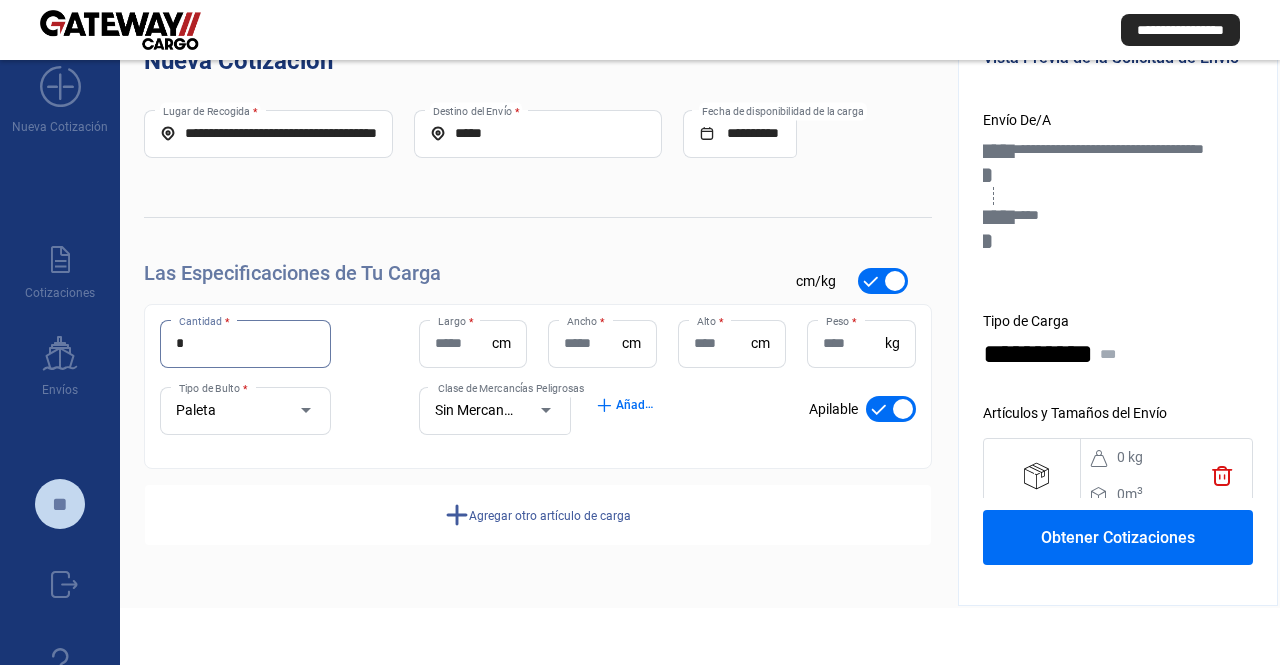 type on "*" 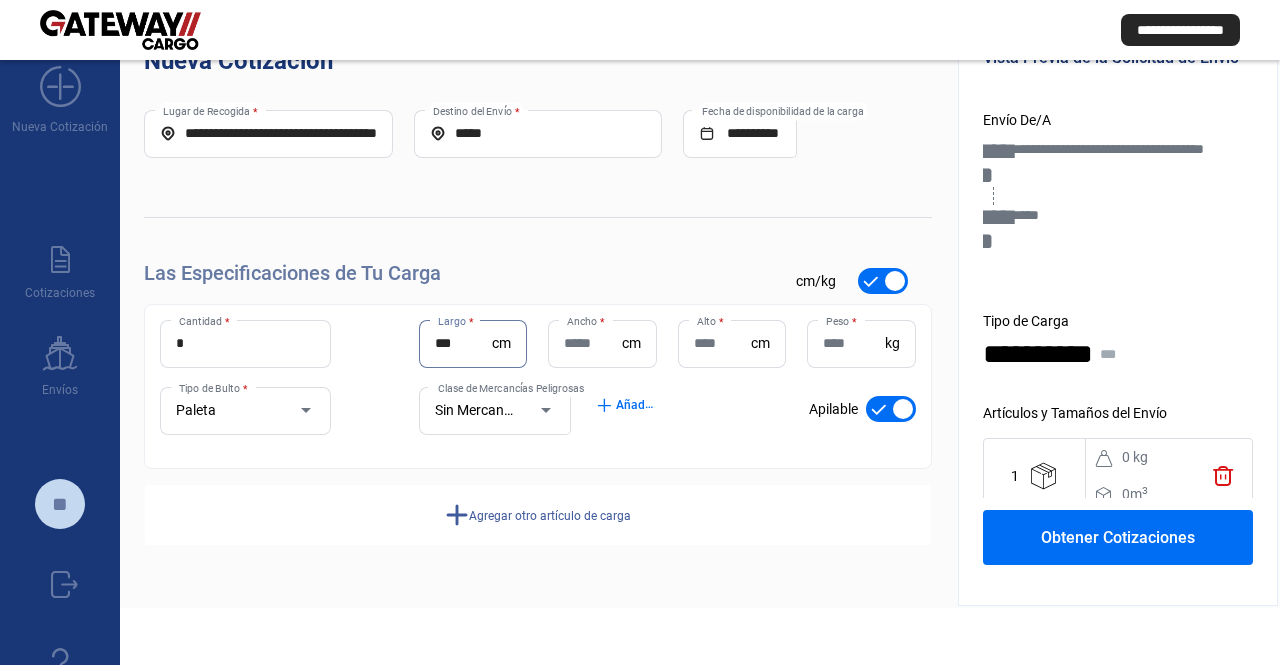 type on "***" 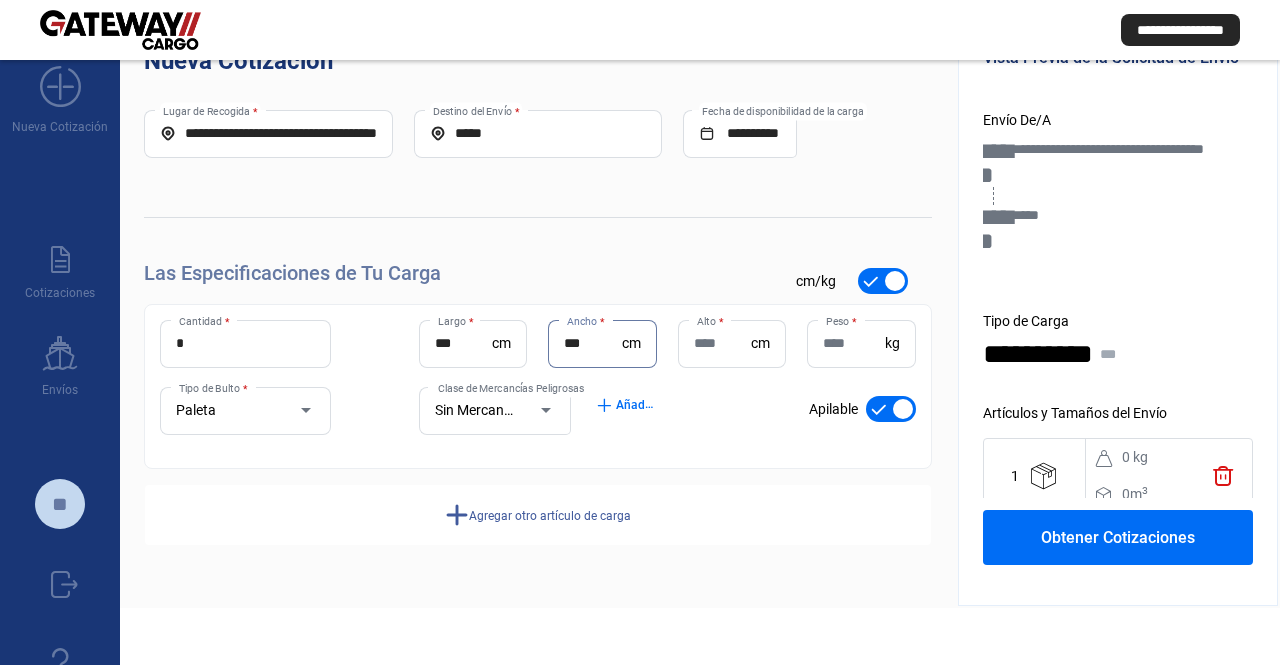type on "***" 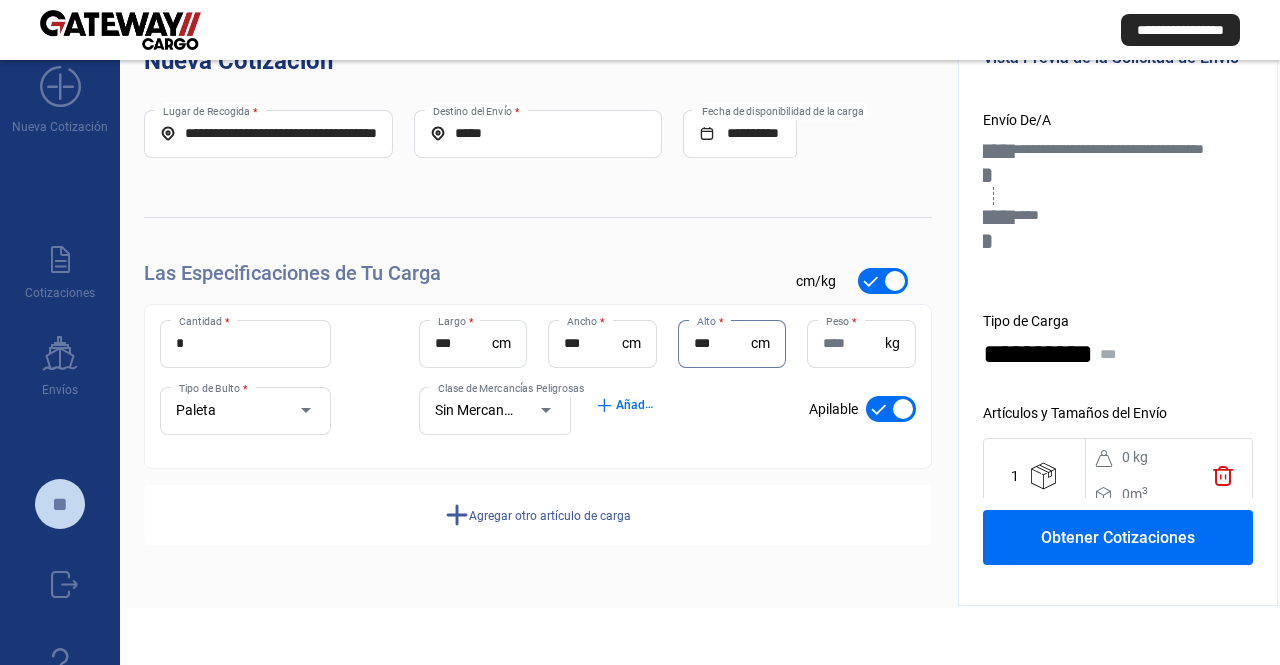 type on "***" 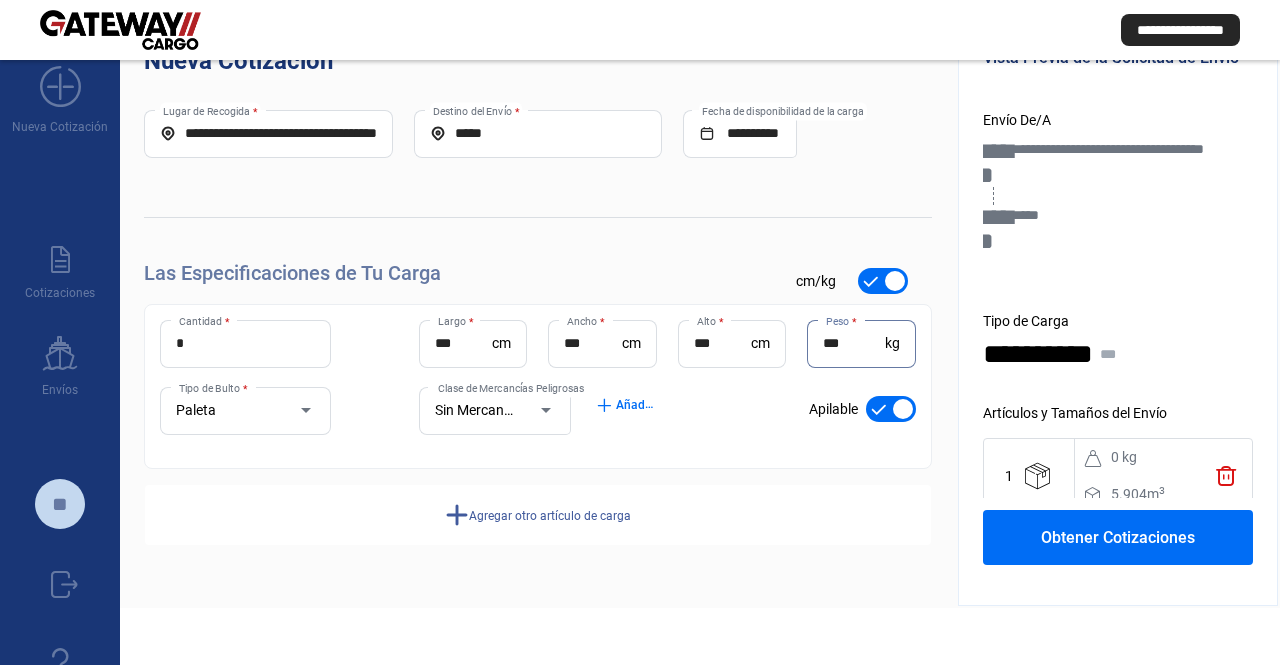 type on "***" 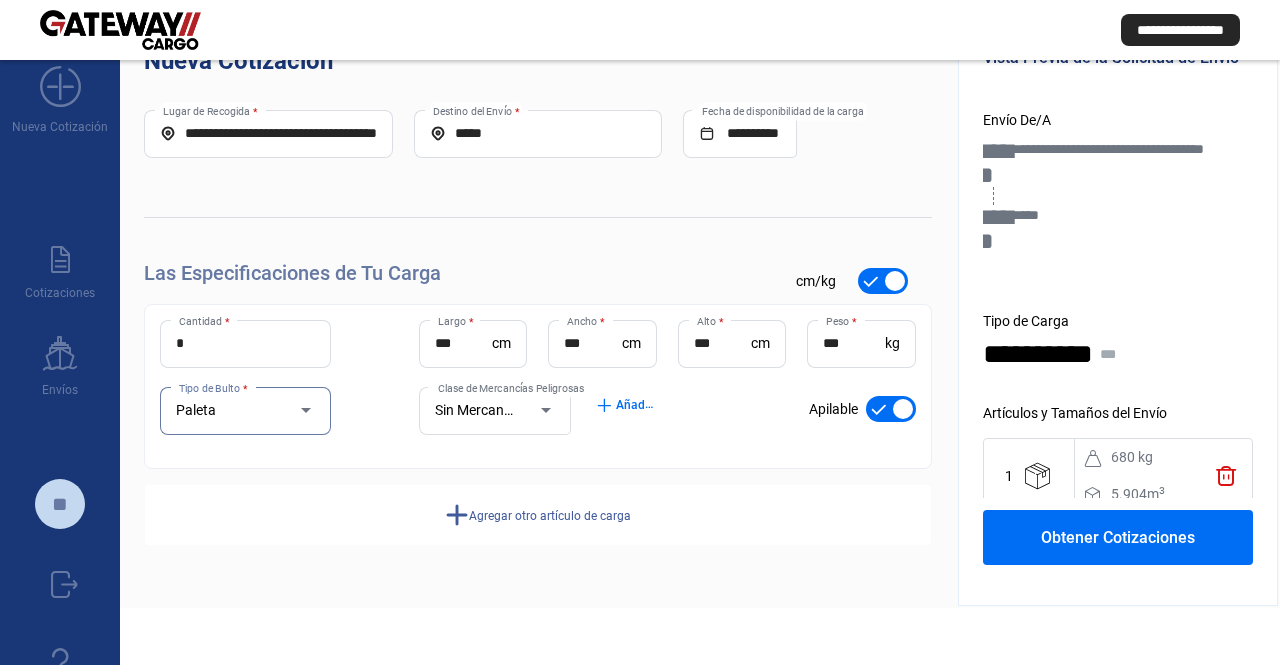 click on "Obtener Cotizaciones" 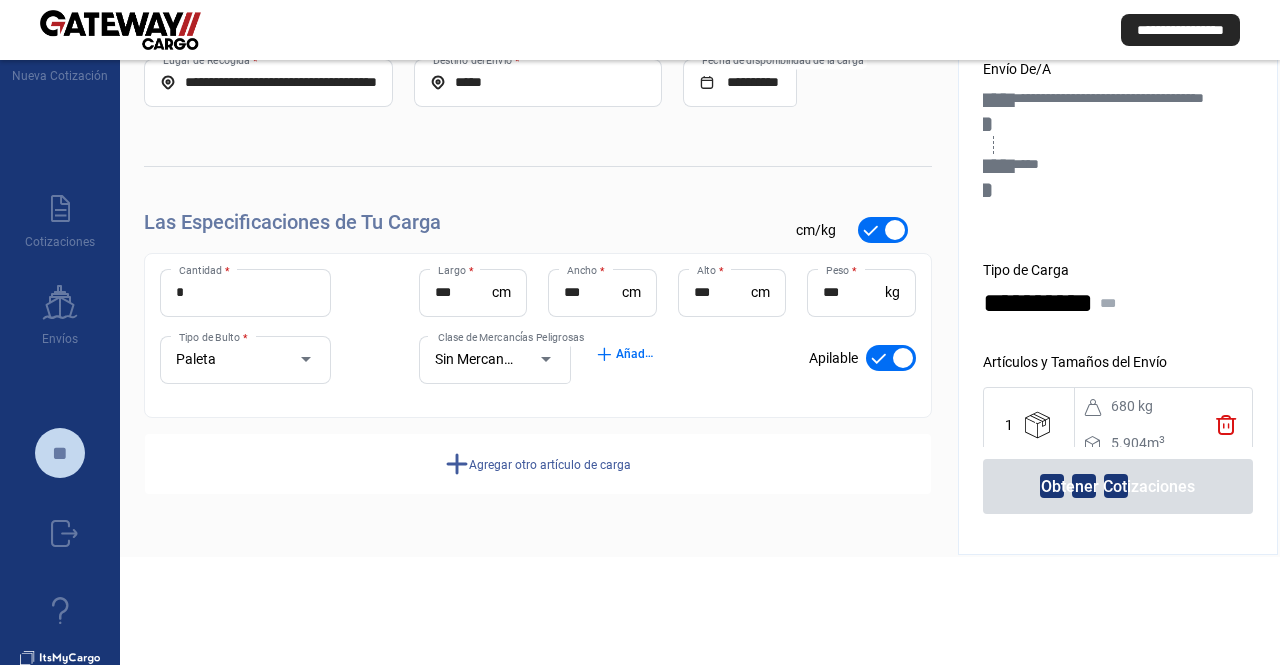 scroll, scrollTop: 14, scrollLeft: 0, axis: vertical 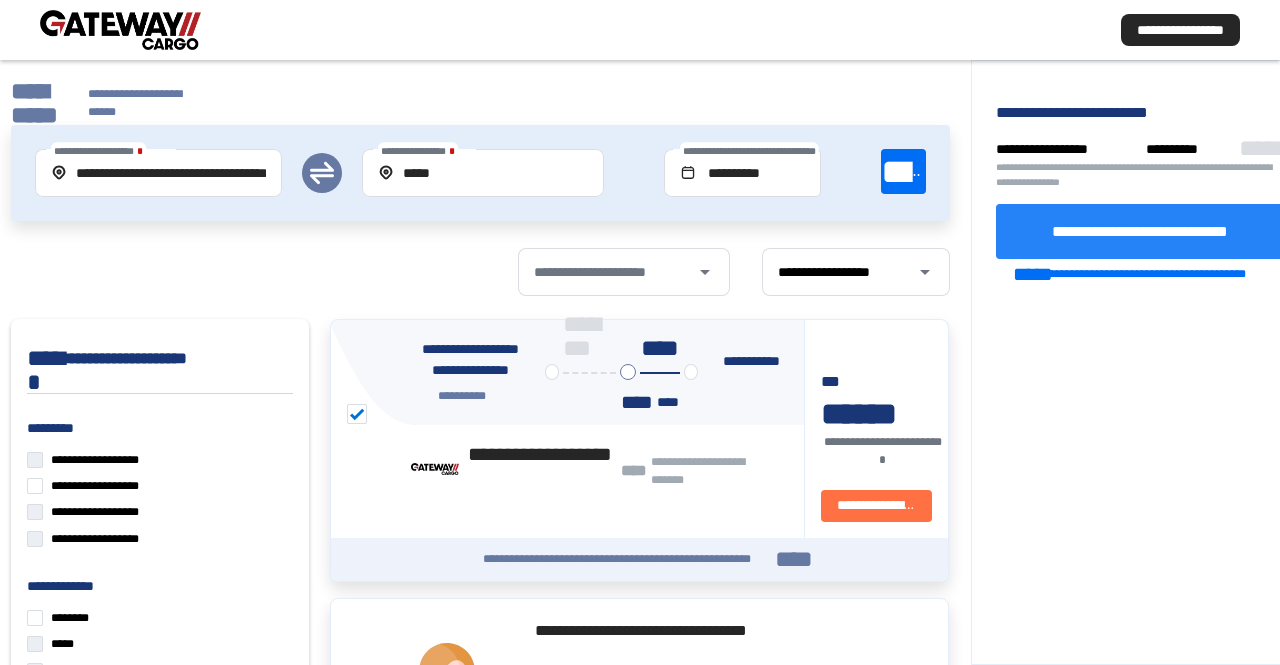 click on "**********" 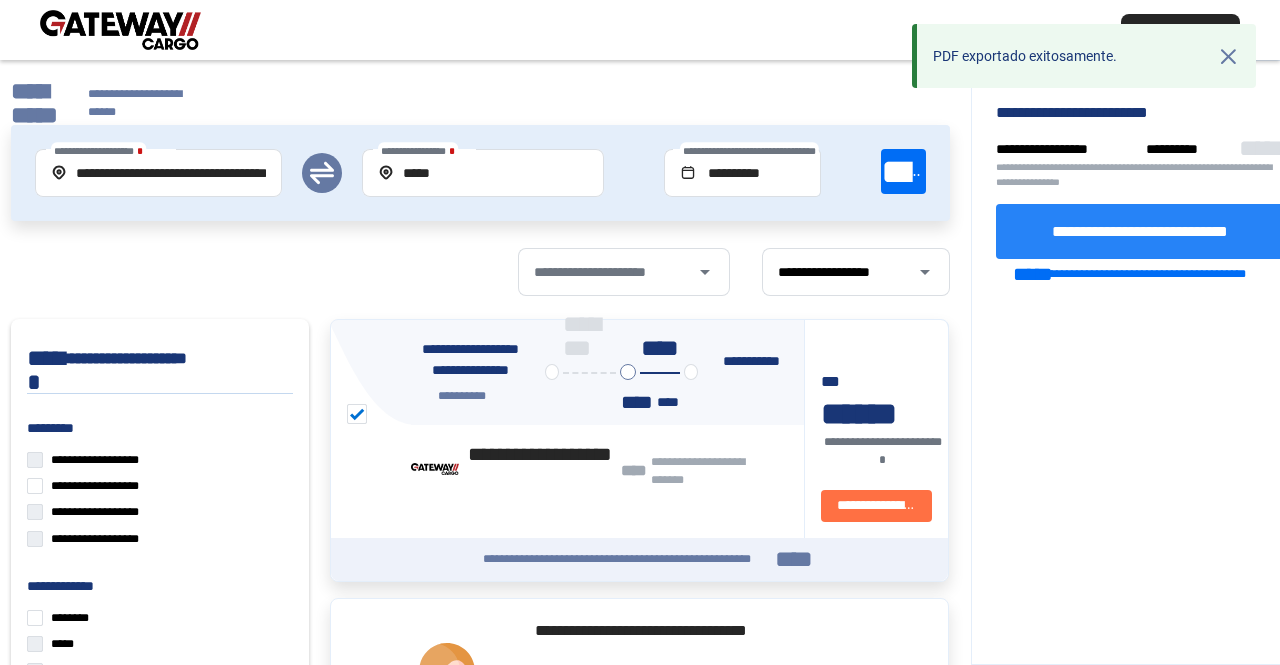 click on "**********" 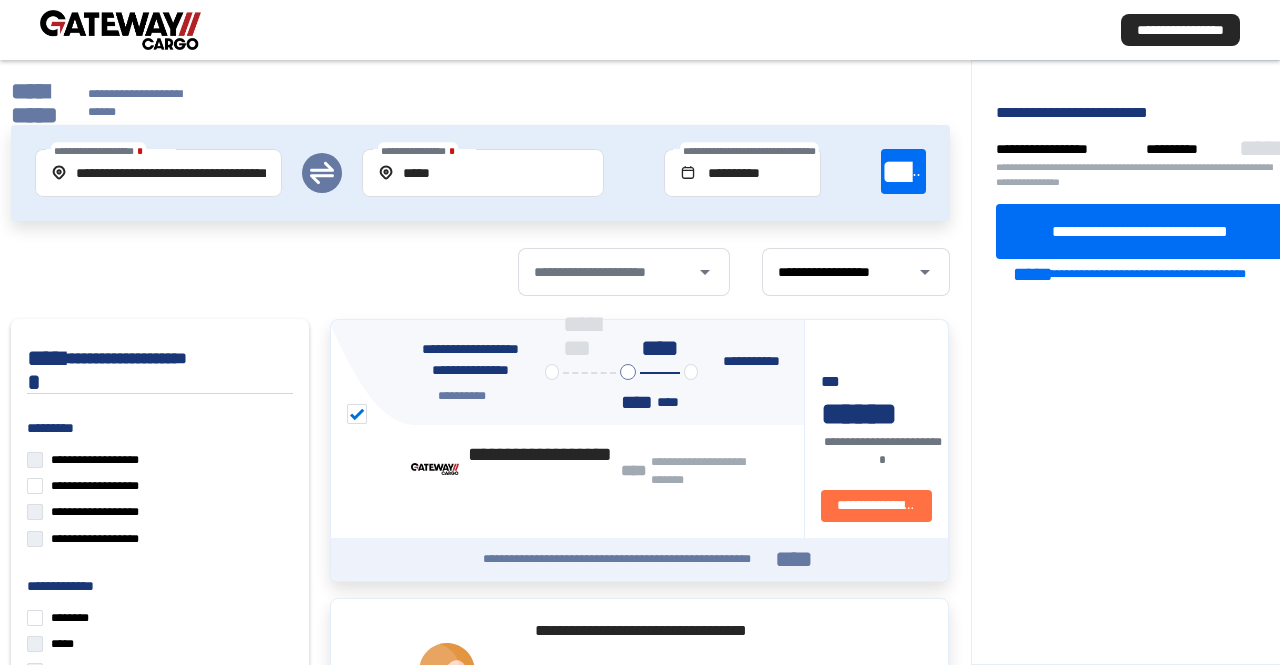 click at bounding box center [120, 30] 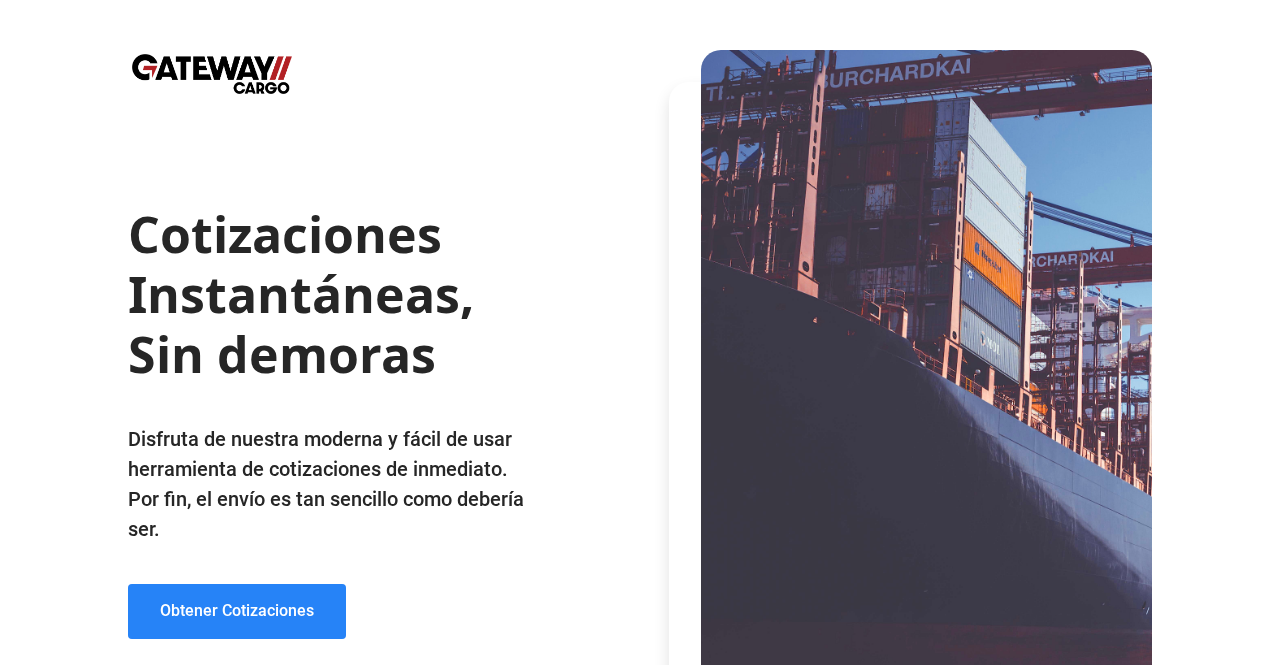 click on "Obtener Cotizaciones" 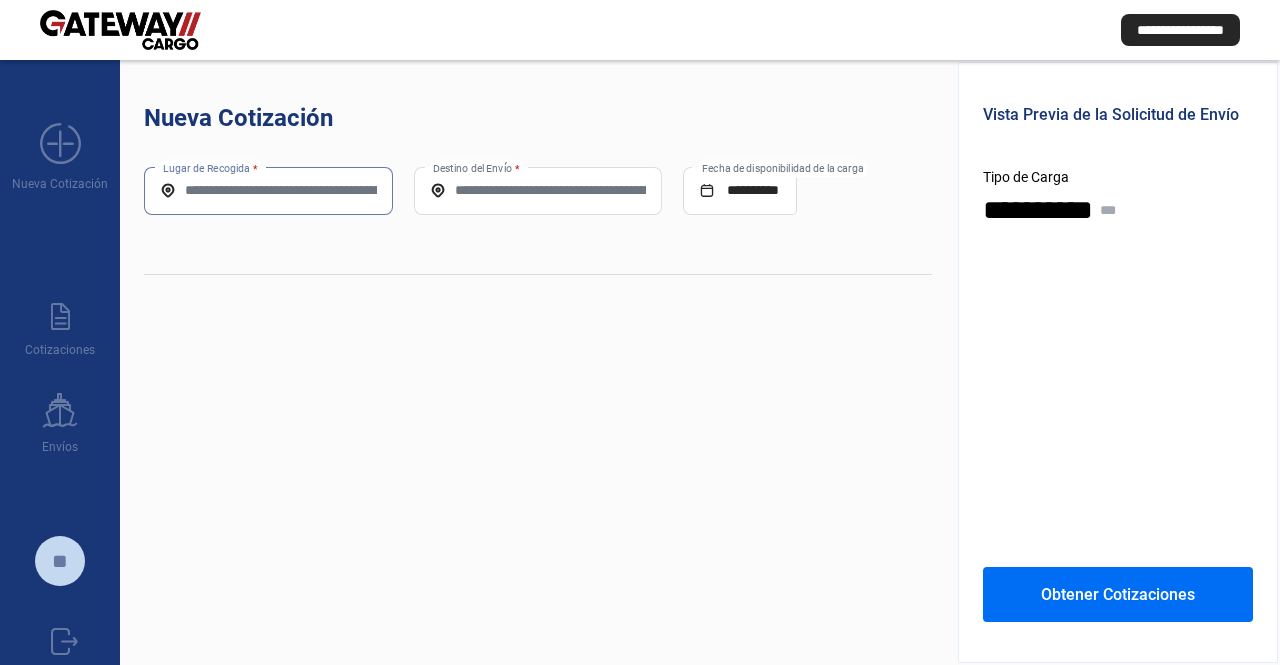 click on "Lugar de Recogida *" at bounding box center [268, 190] 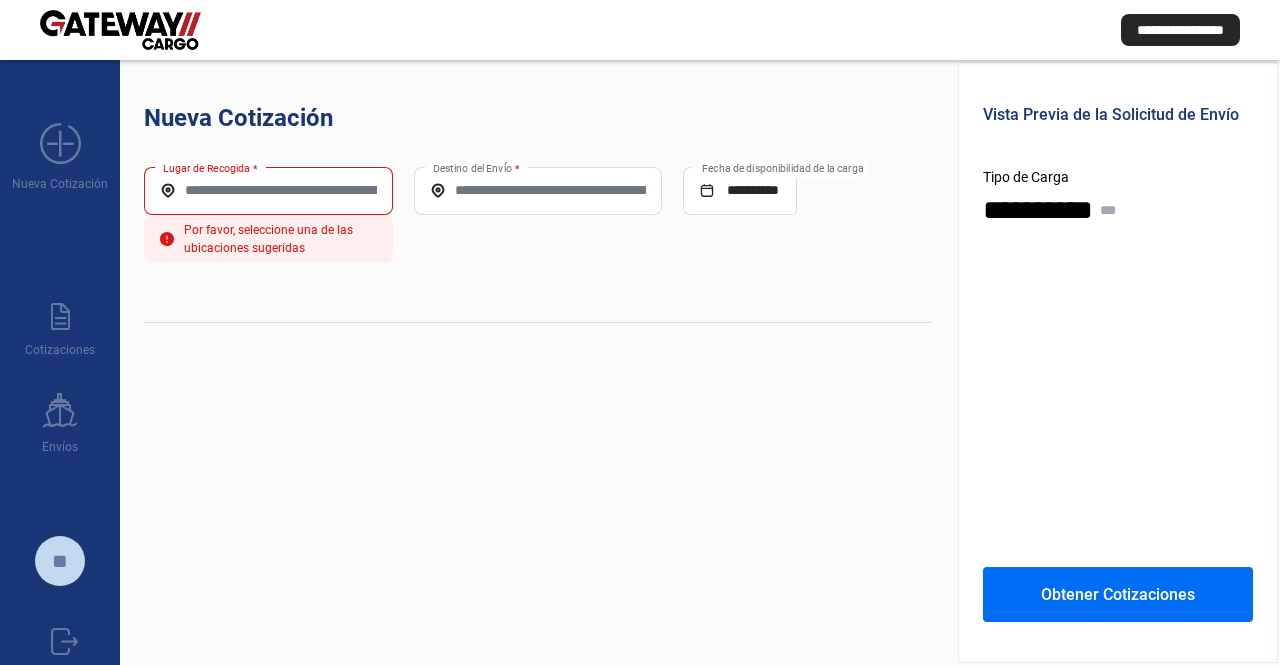 click on "Lugar de Recogida *" at bounding box center (268, 190) 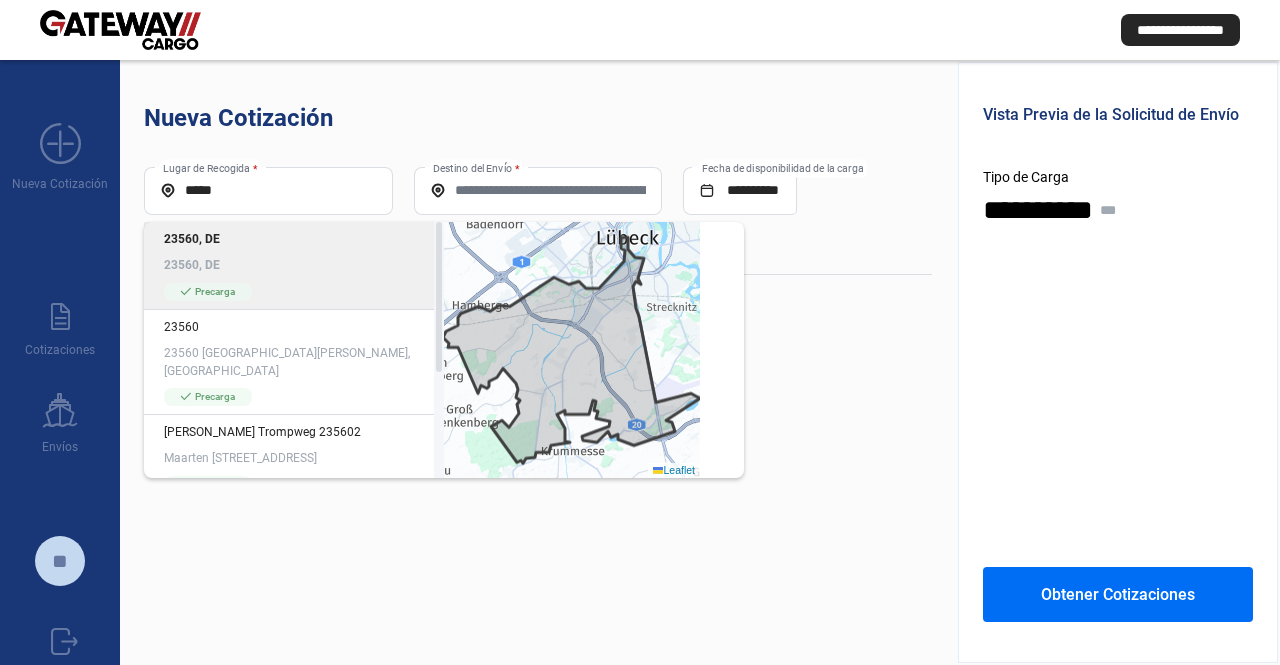 click on "23560, DE" 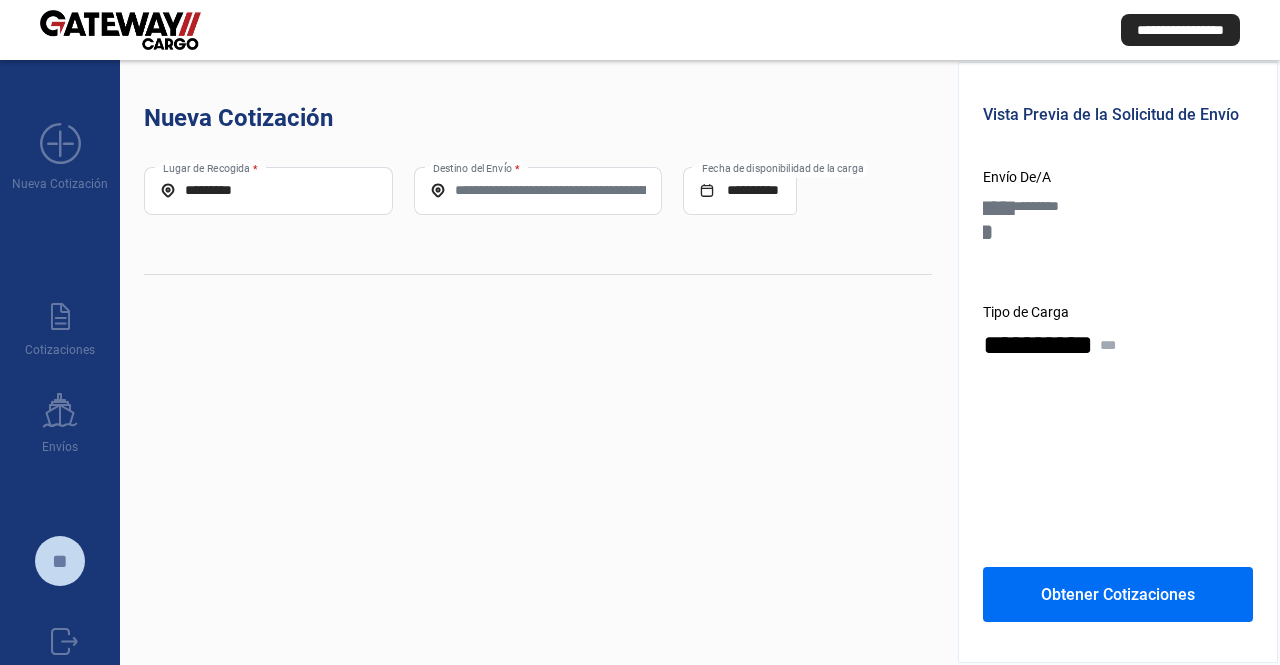 click on "Destino del Envío *" at bounding box center [538, 190] 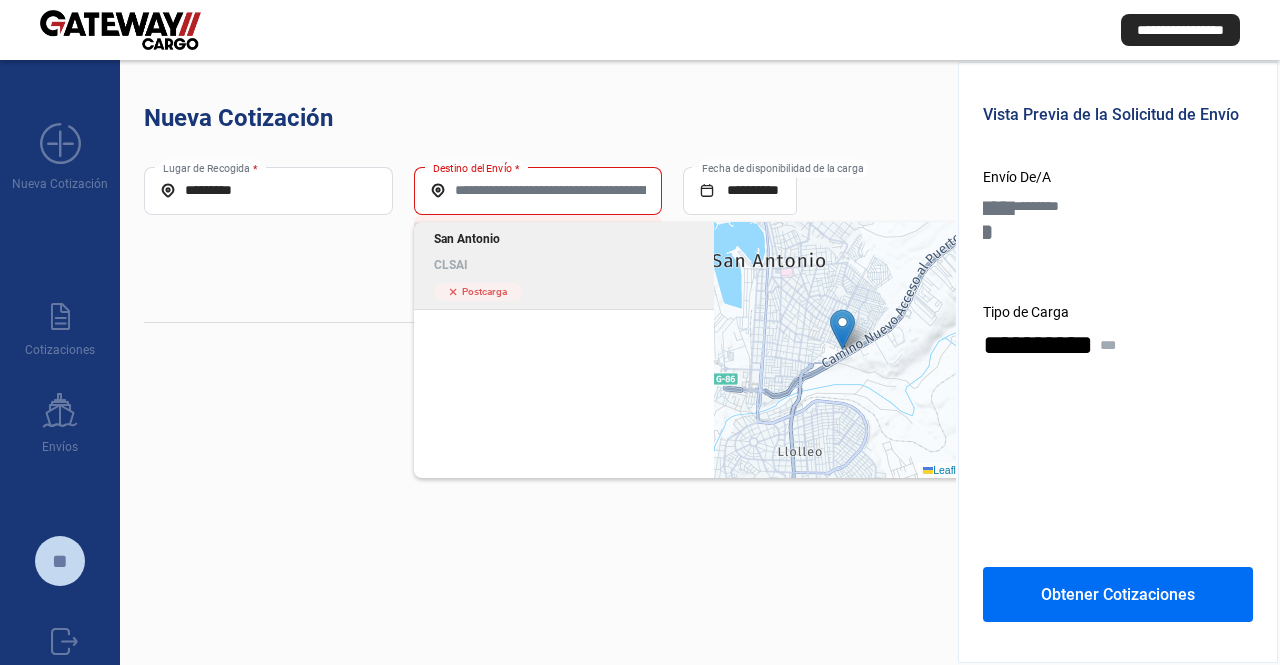 click on "CLSAI" 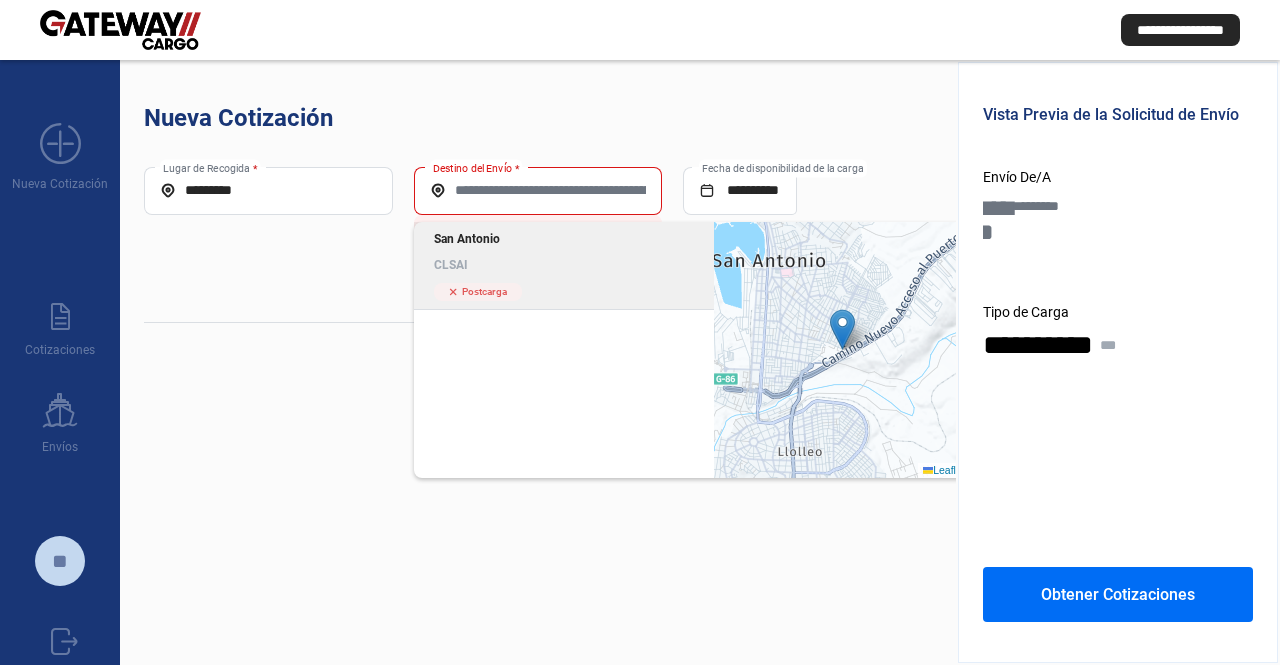 type on "*****" 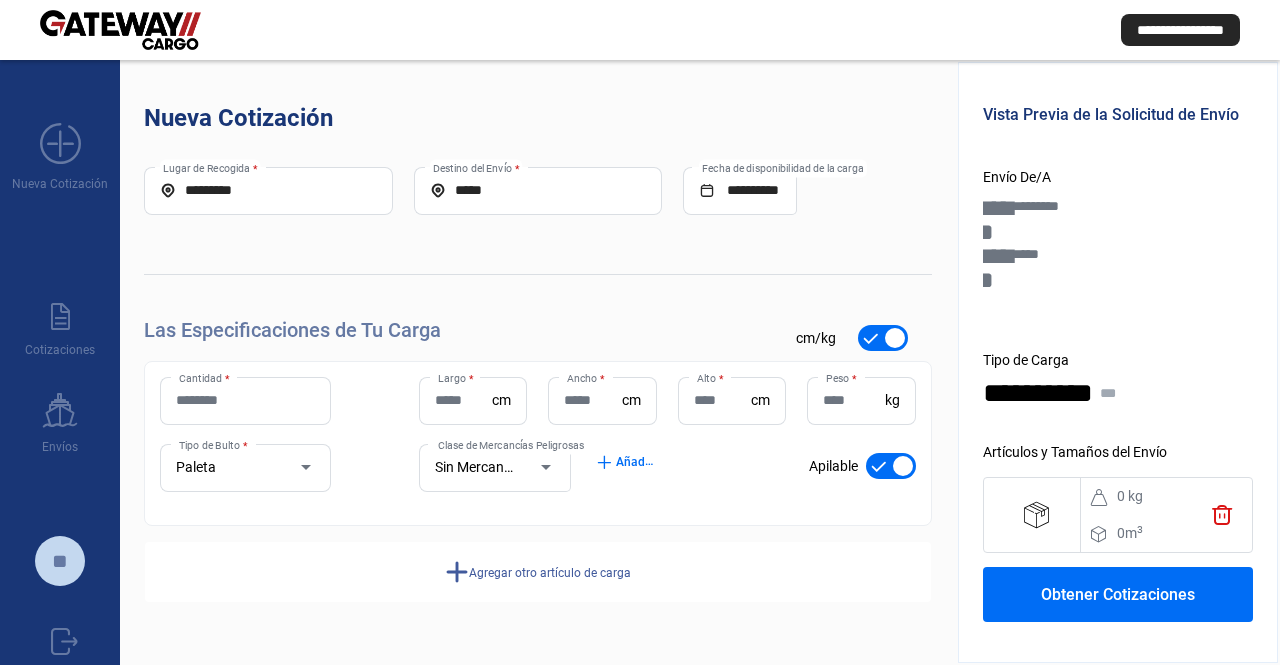 click on "Cantidad *" at bounding box center (245, 400) 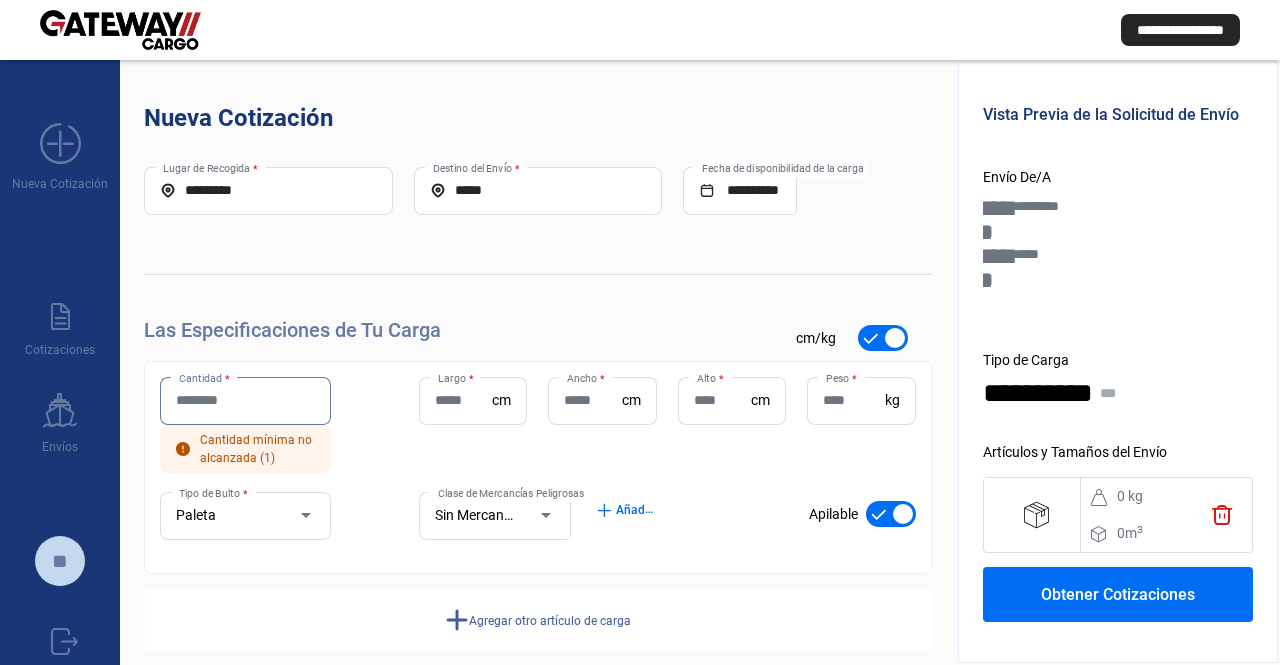 click on "Cantidad *" 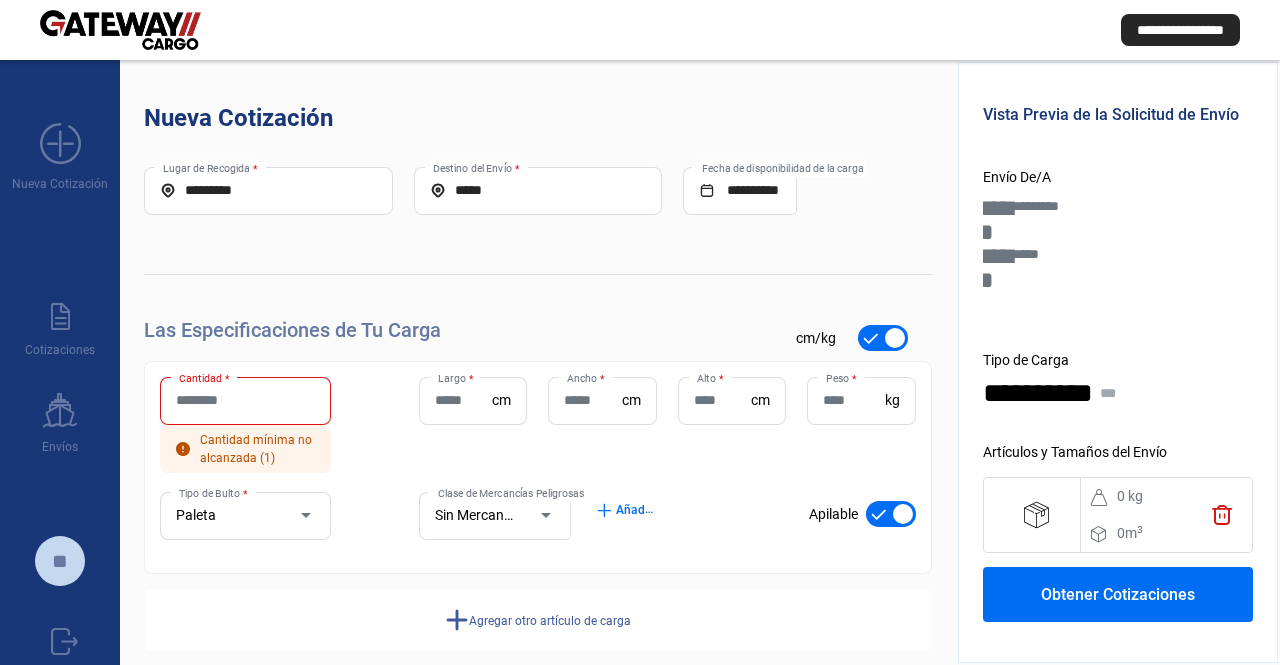 click on "Cantidad *" 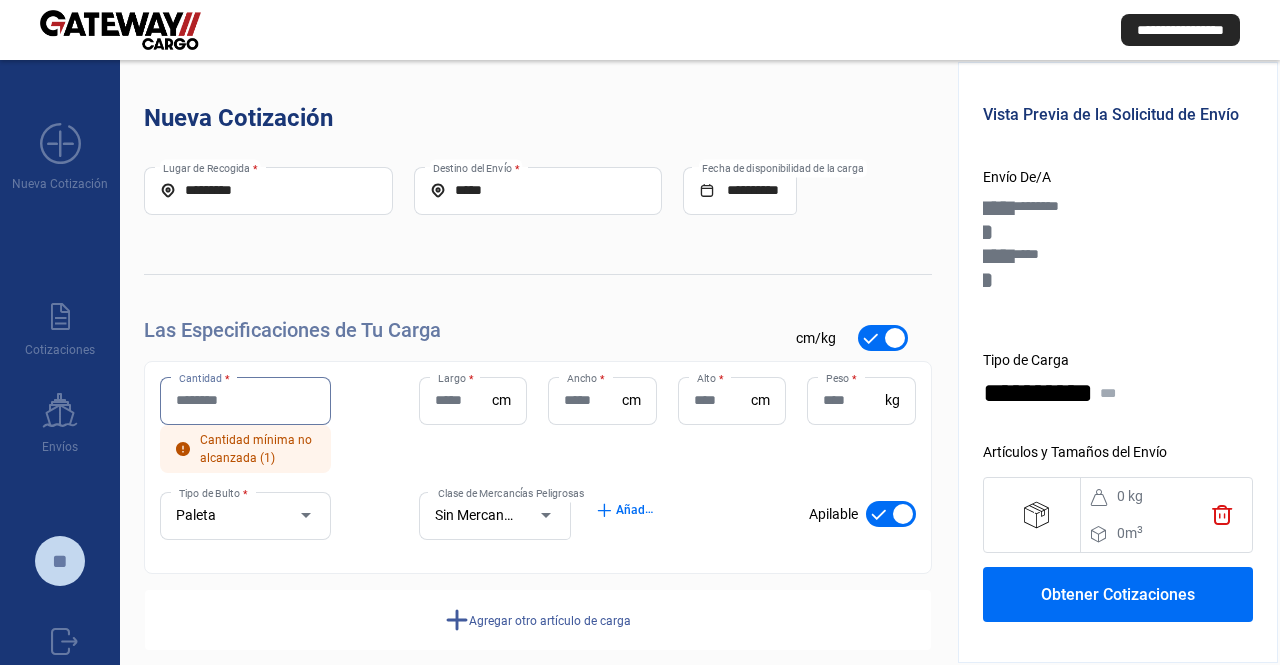 click on "Cantidad *" at bounding box center (245, 400) 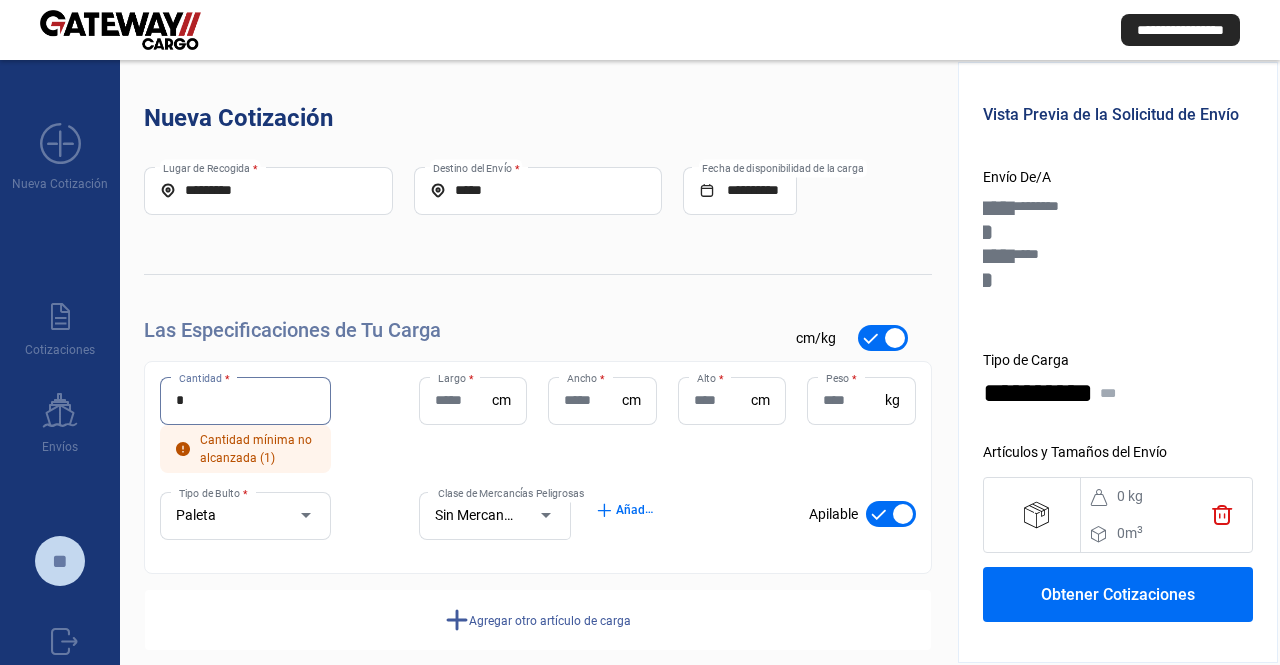 type on "*" 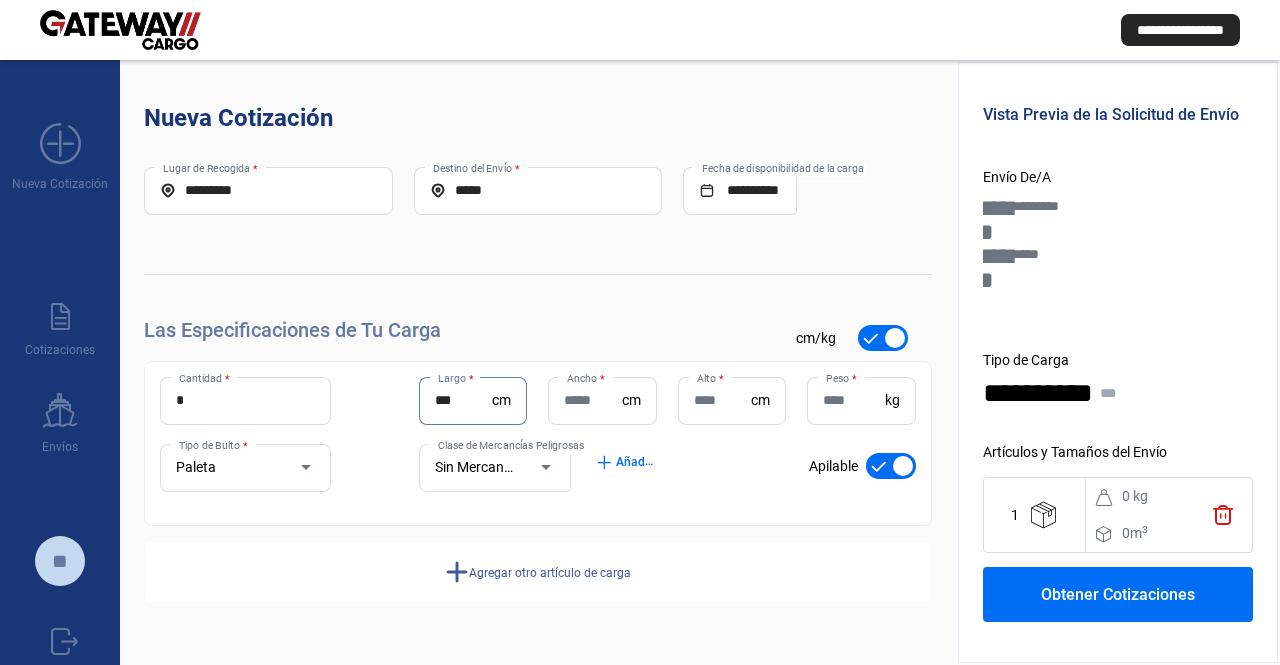 type on "***" 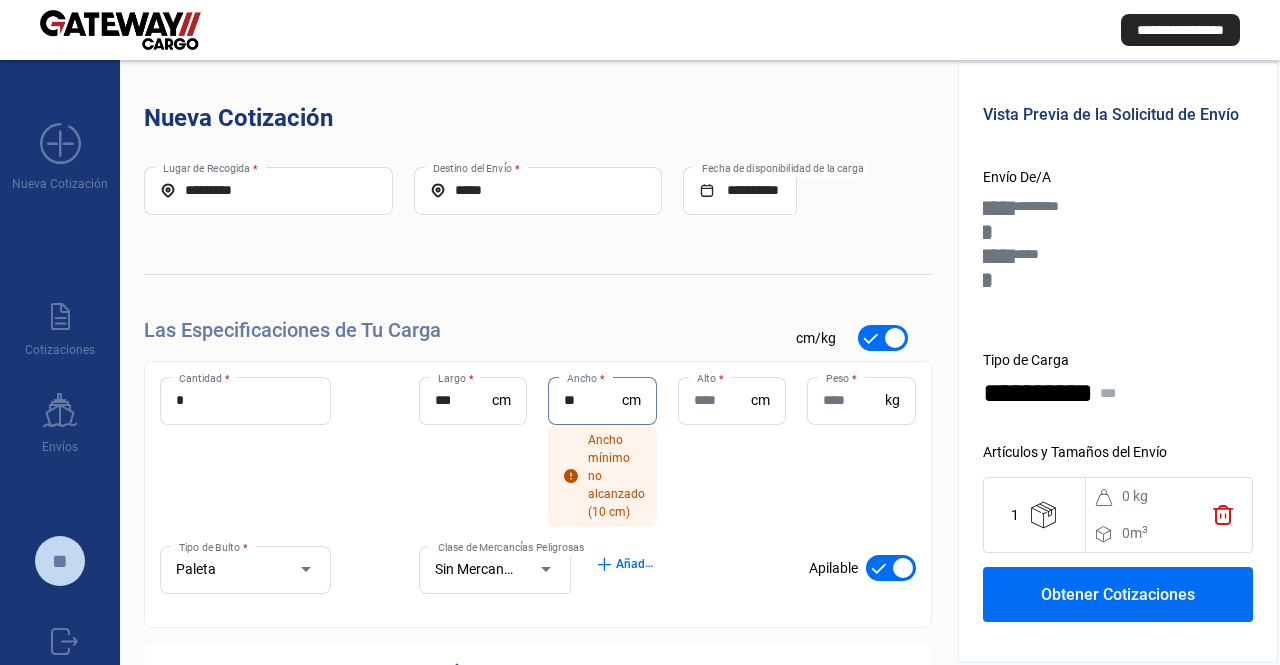 type on "**" 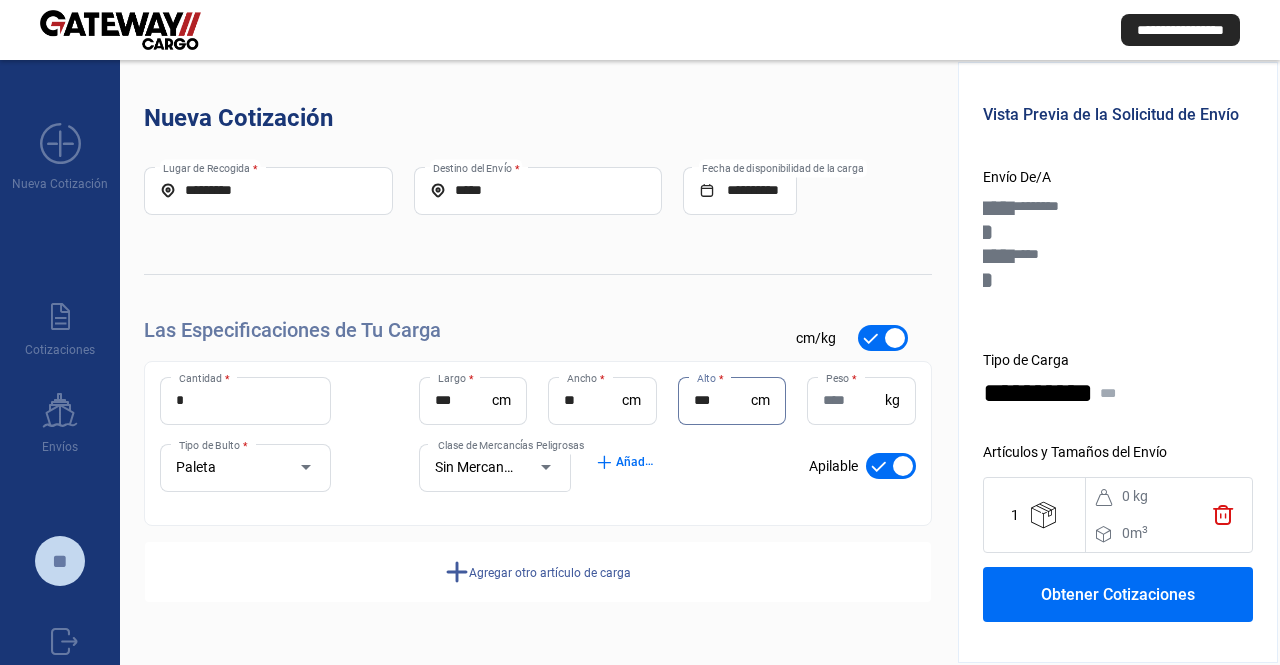 type on "***" 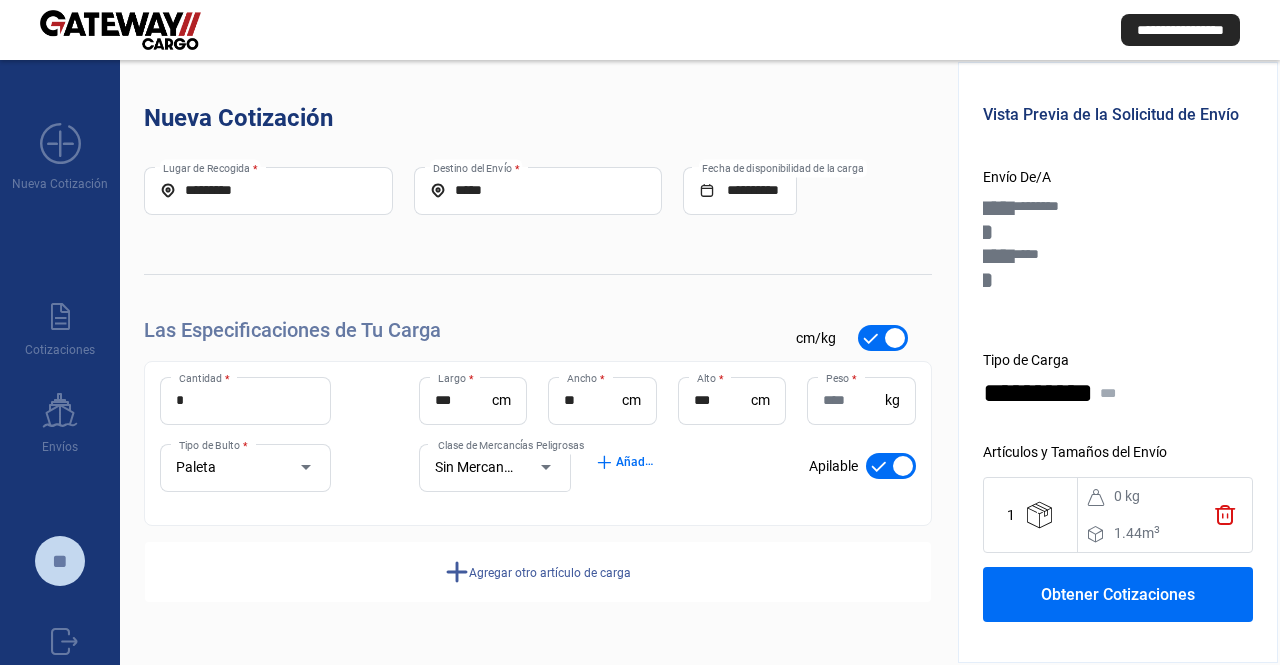click on "Peso  *" at bounding box center [853, 400] 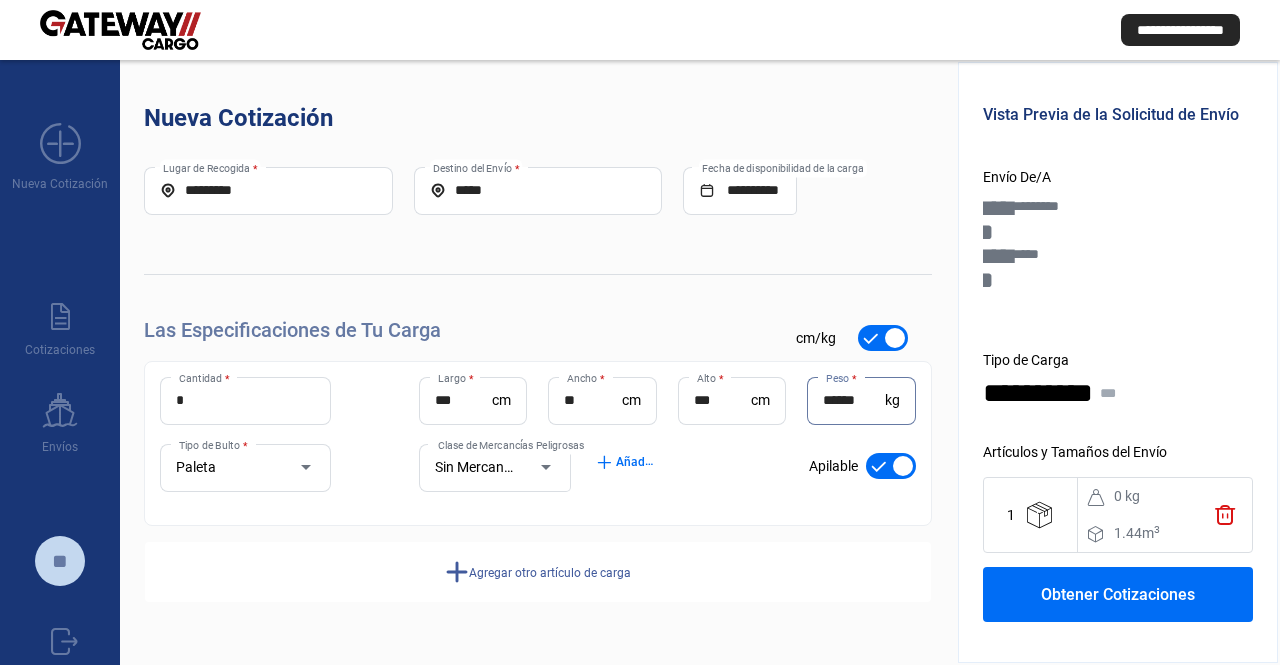 type on "******" 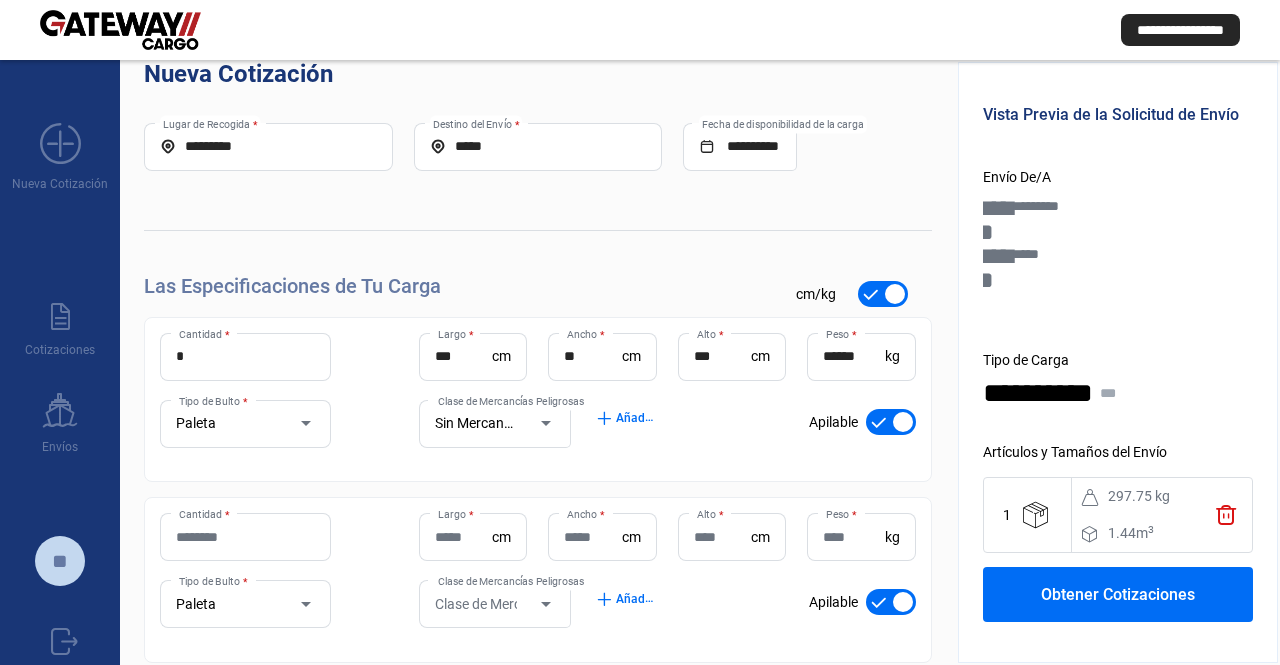 drag, startPoint x: 338, startPoint y: 329, endPoint x: 252, endPoint y: 501, distance: 192.30185 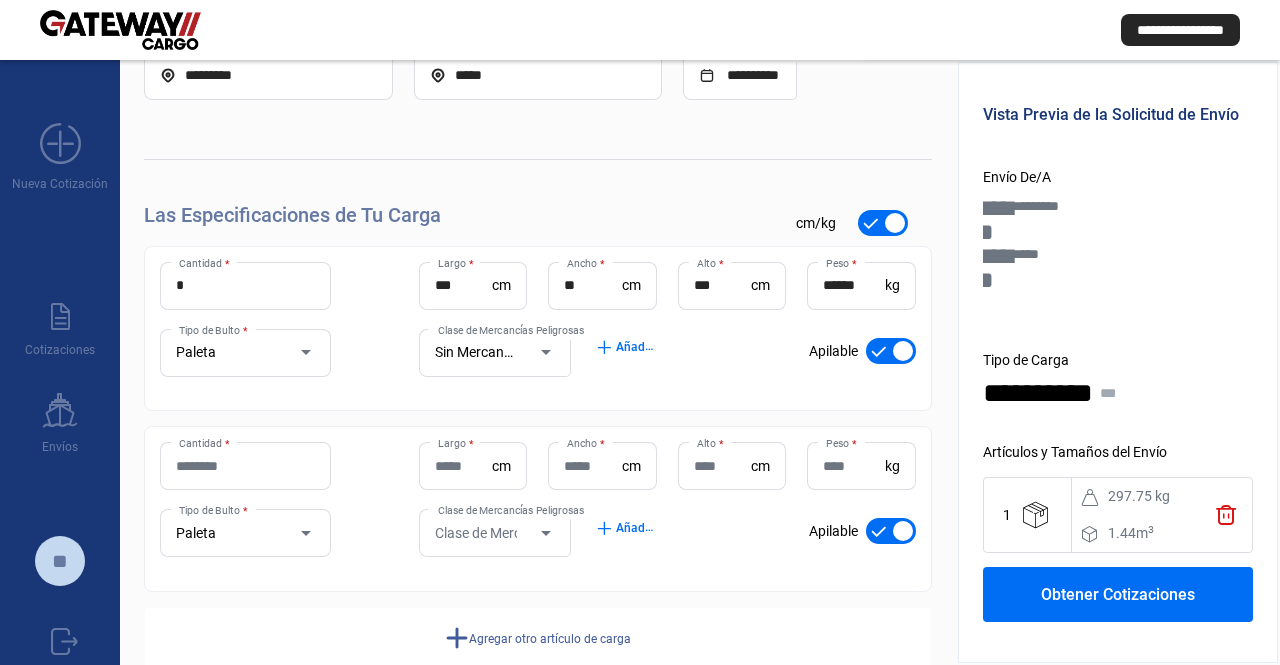 drag, startPoint x: 232, startPoint y: 486, endPoint x: 233, endPoint y: 476, distance: 10.049875 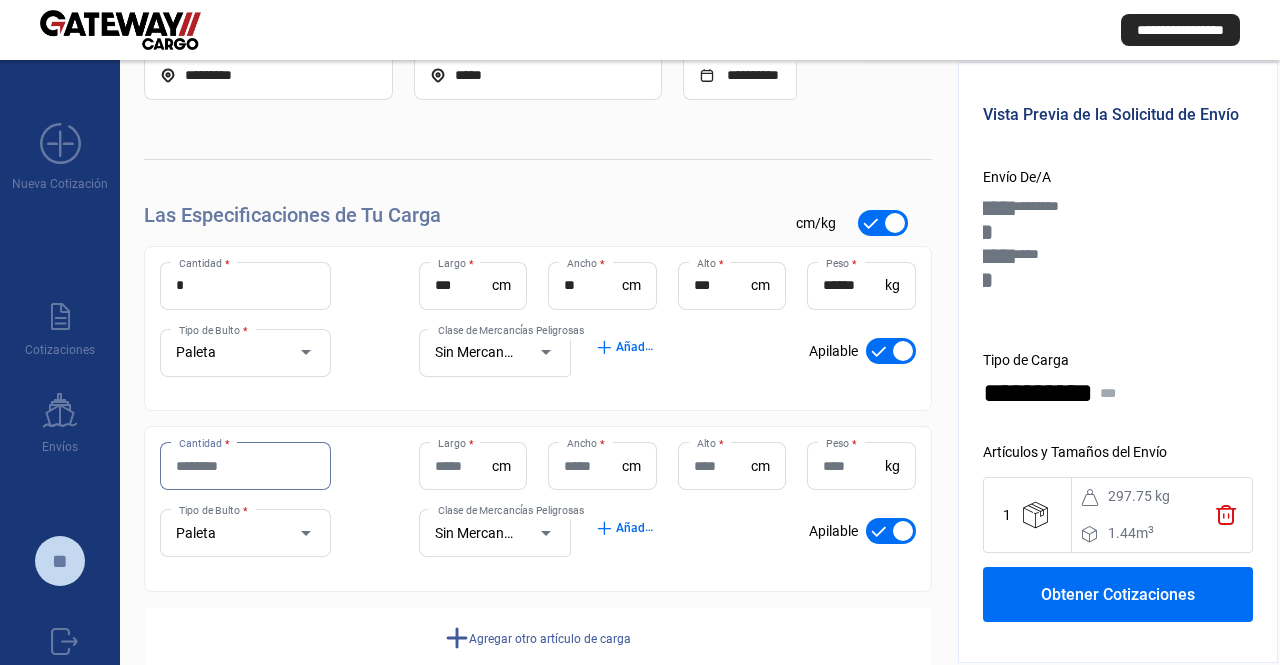 click on "Cantidad *" at bounding box center [245, 466] 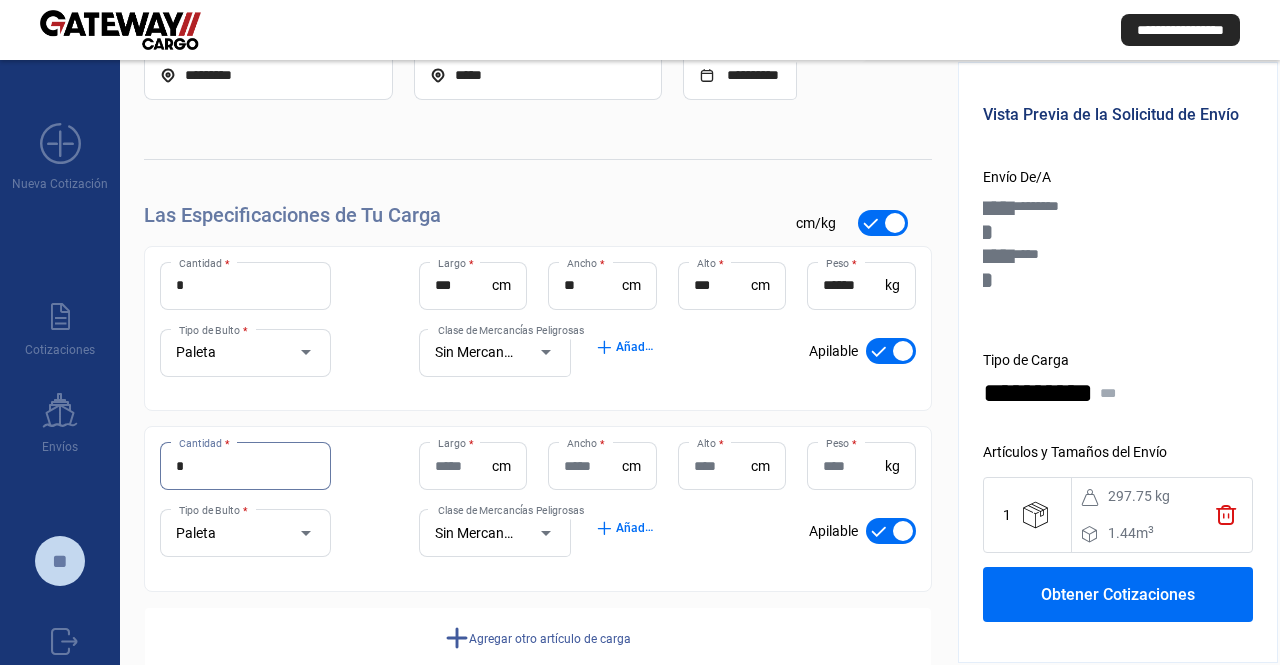 type on "*" 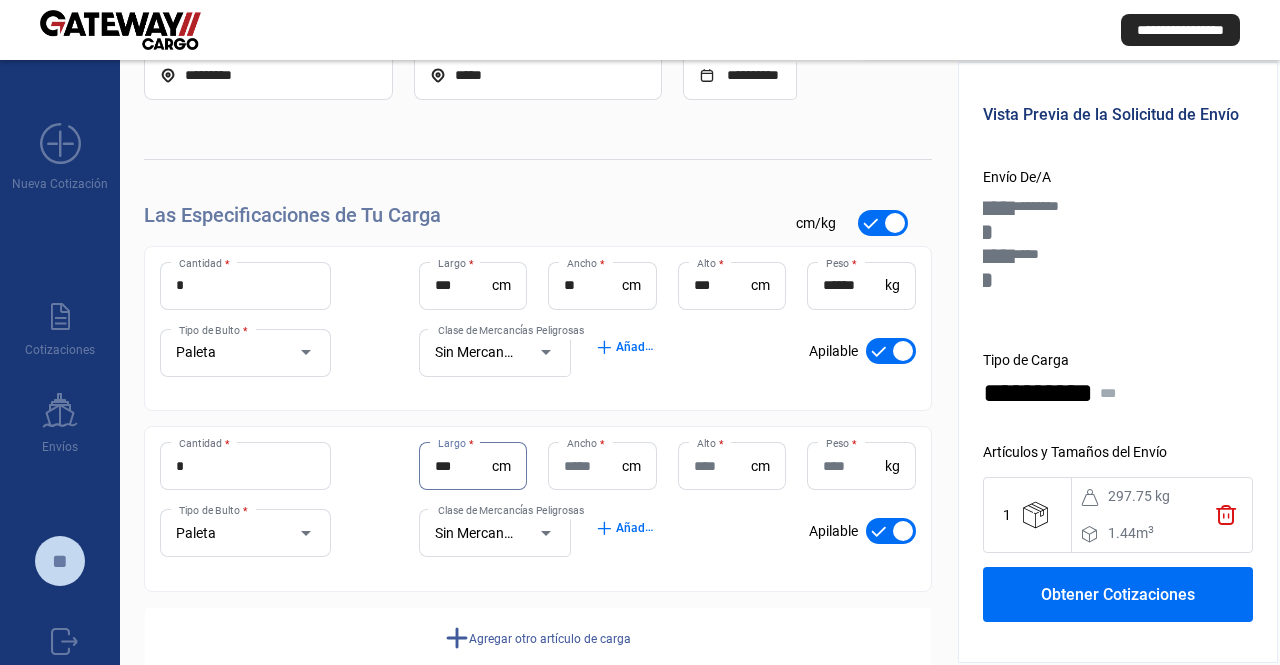 type on "***" 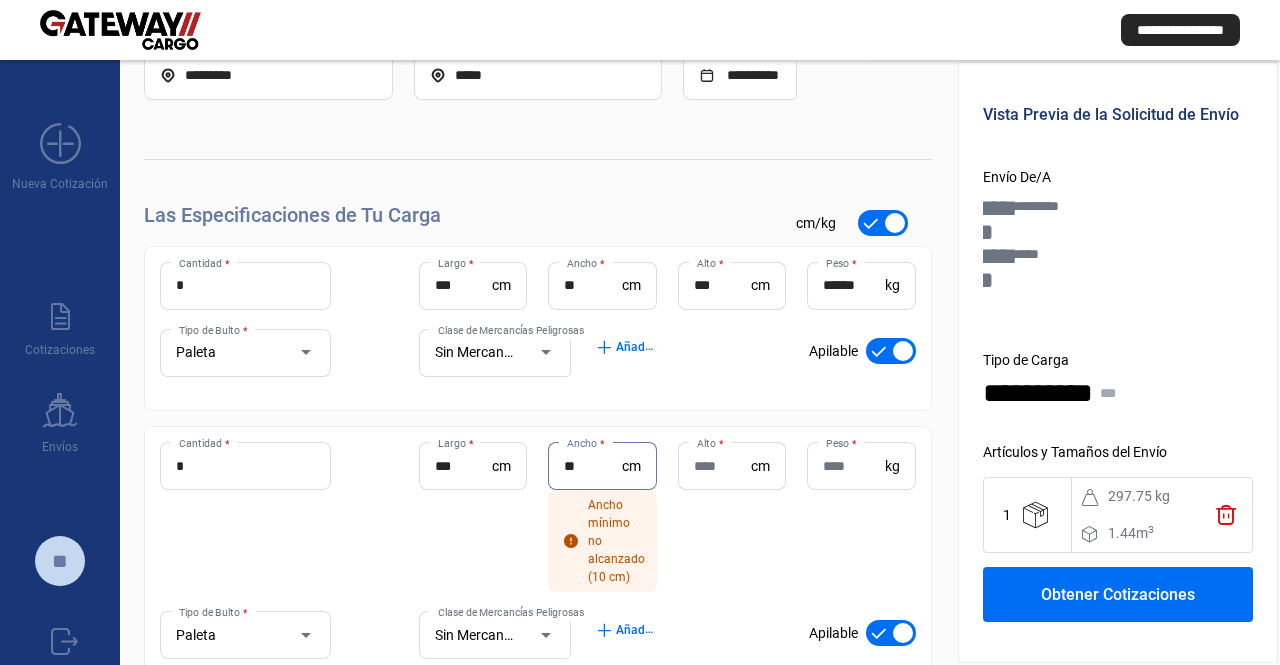 type on "**" 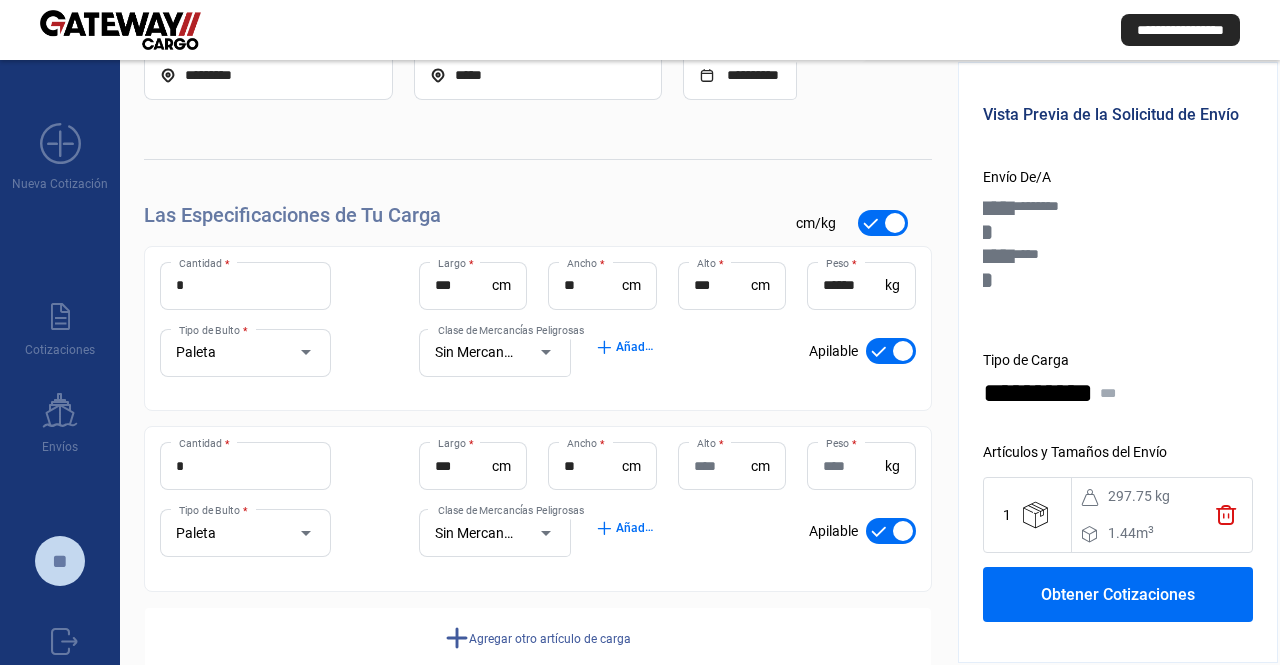 click on "cm" 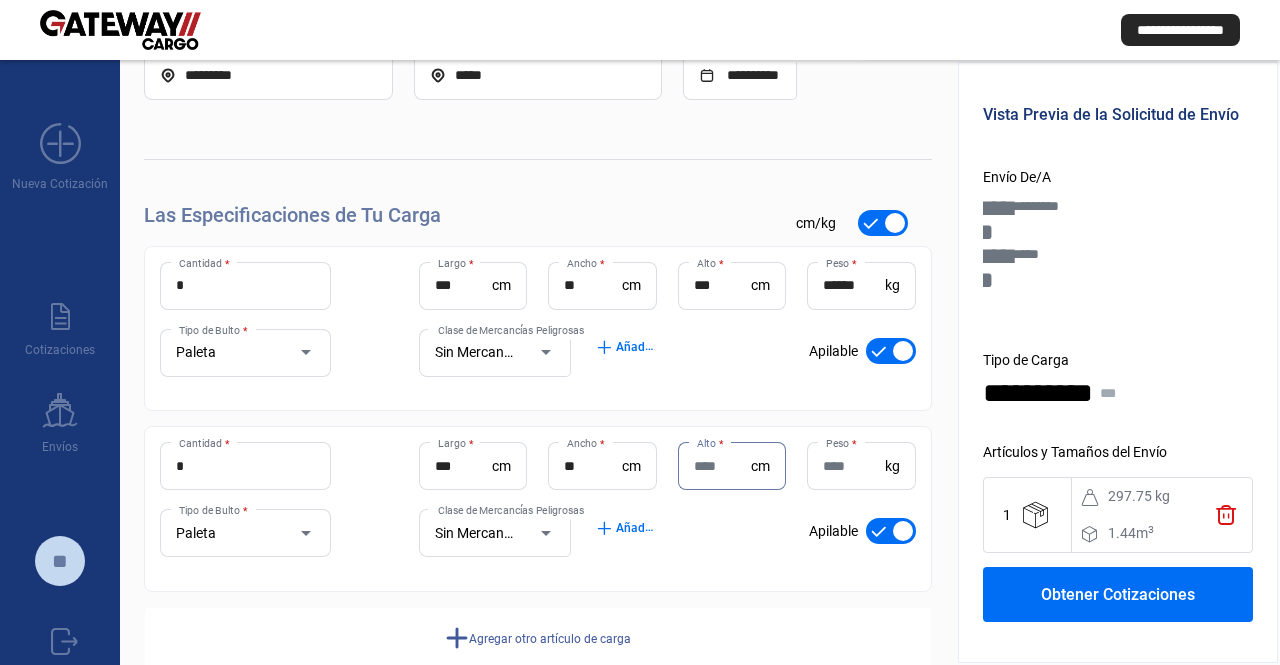 click on "Alto  *" at bounding box center (722, 466) 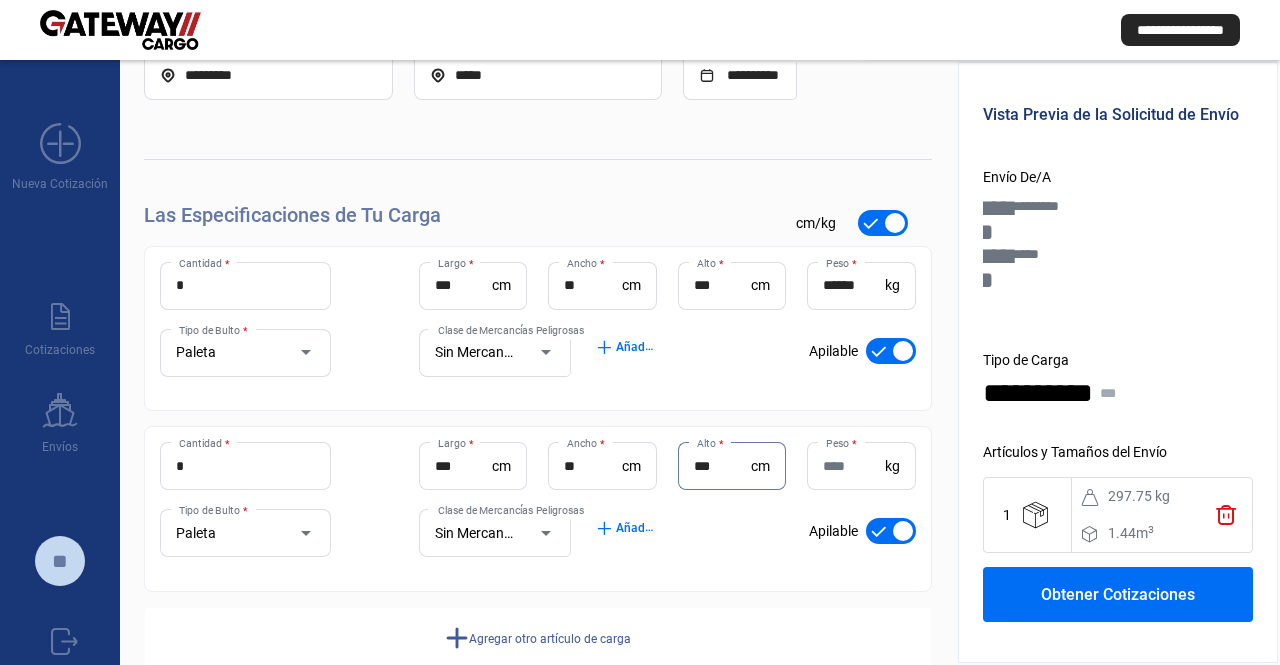 type on "***" 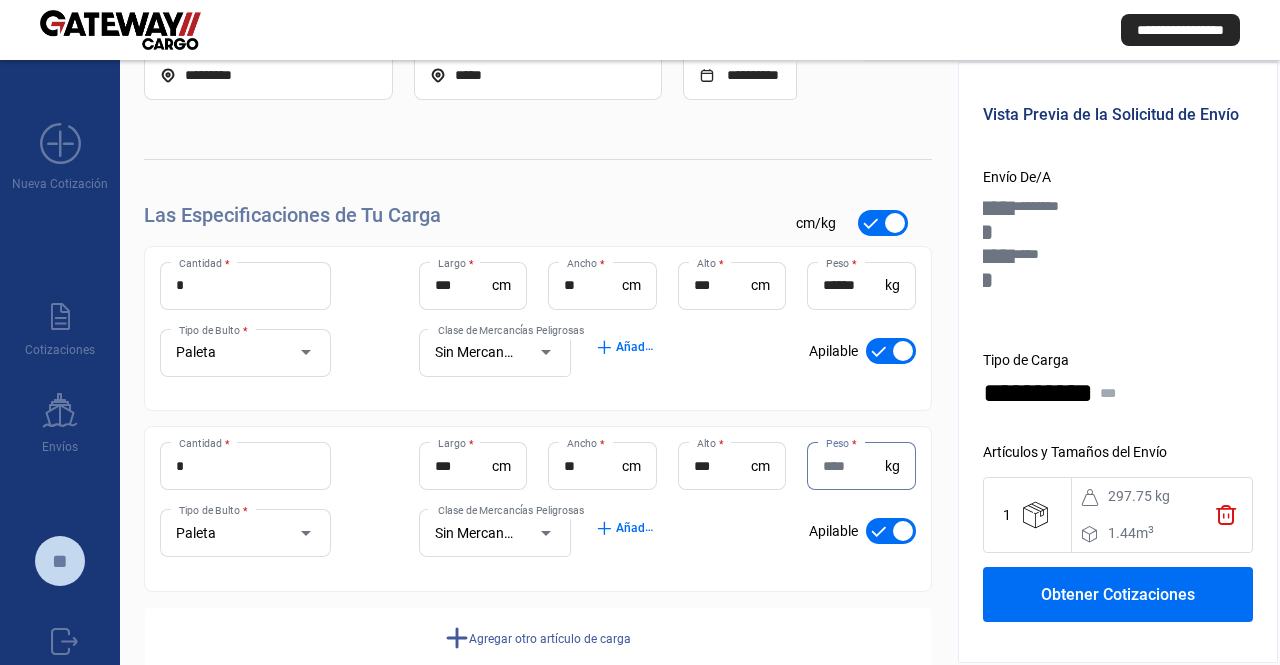 paste on "**********" 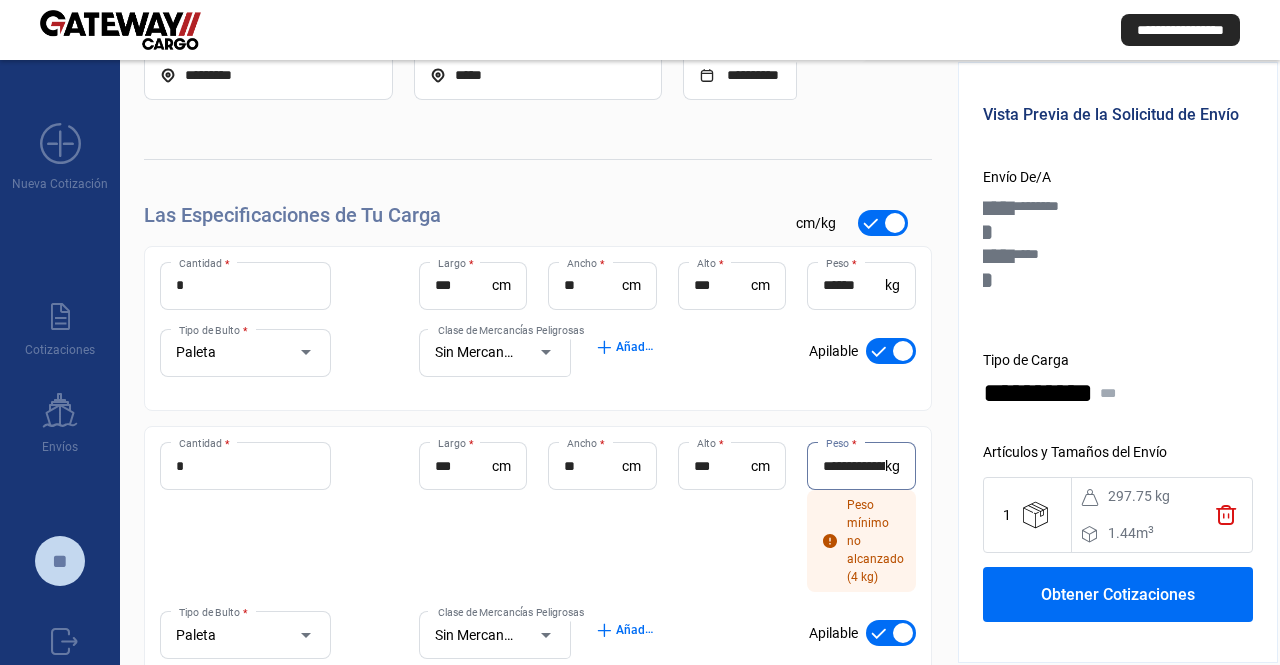 scroll, scrollTop: 0, scrollLeft: 809, axis: horizontal 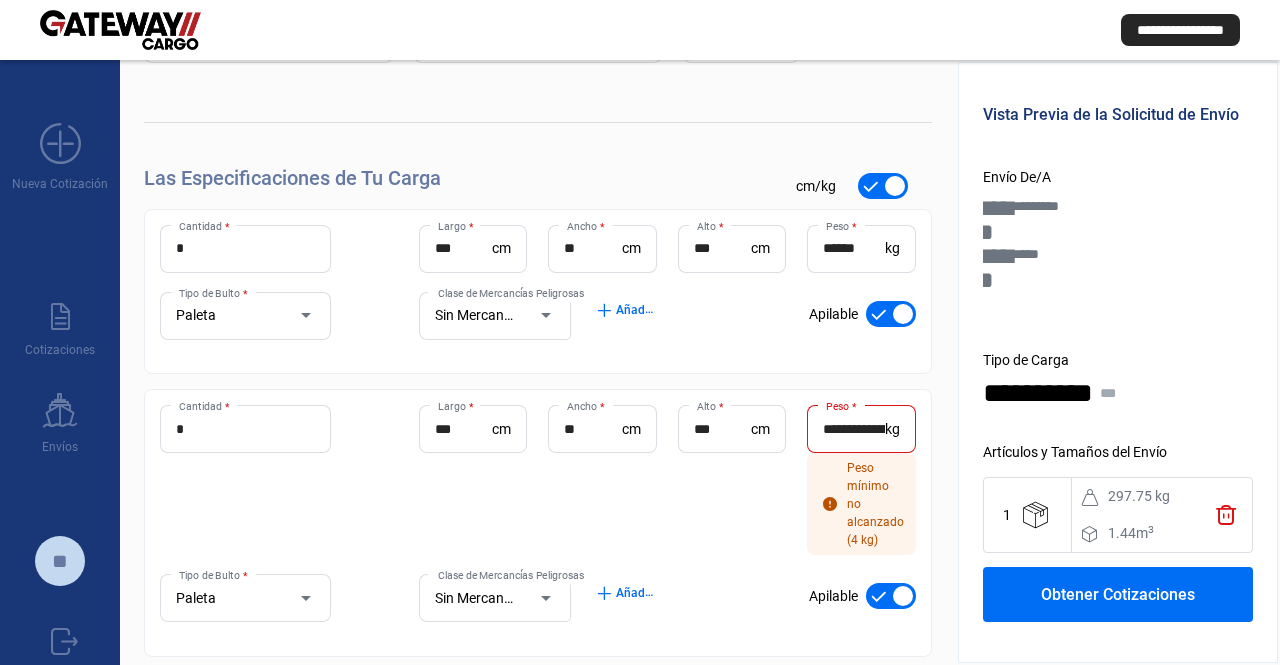 drag, startPoint x: 600, startPoint y: 351, endPoint x: 624, endPoint y: 437, distance: 89.28606 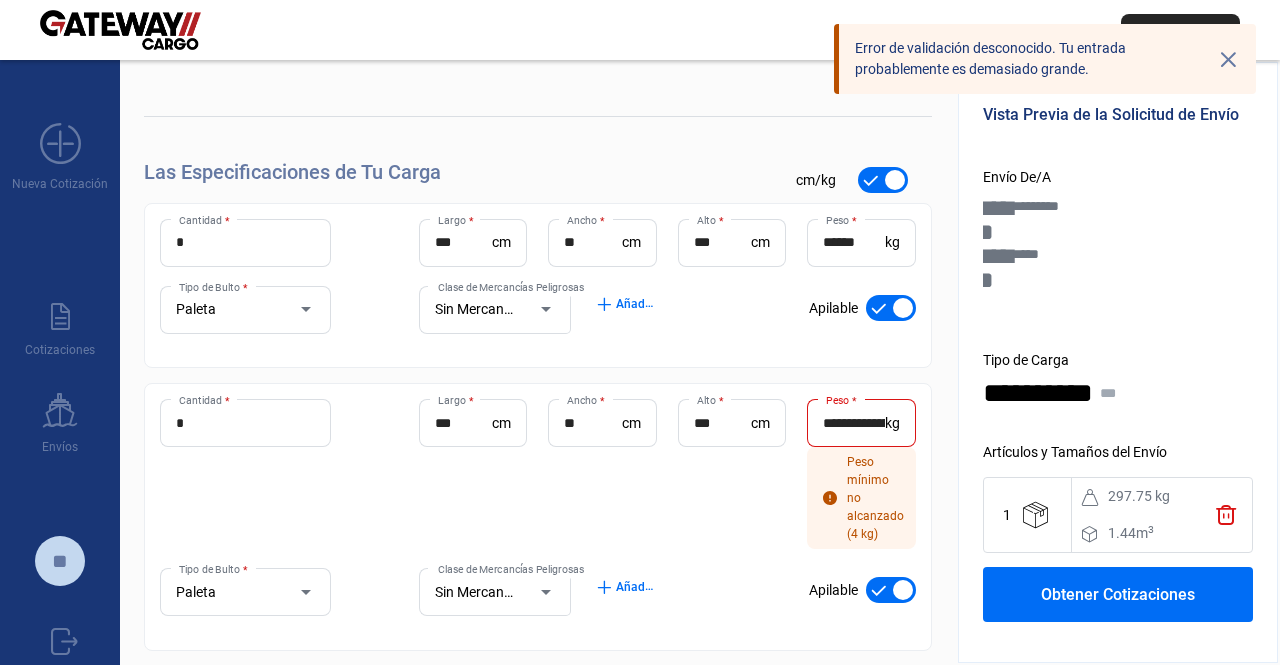 click on "******" at bounding box center (853, 242) 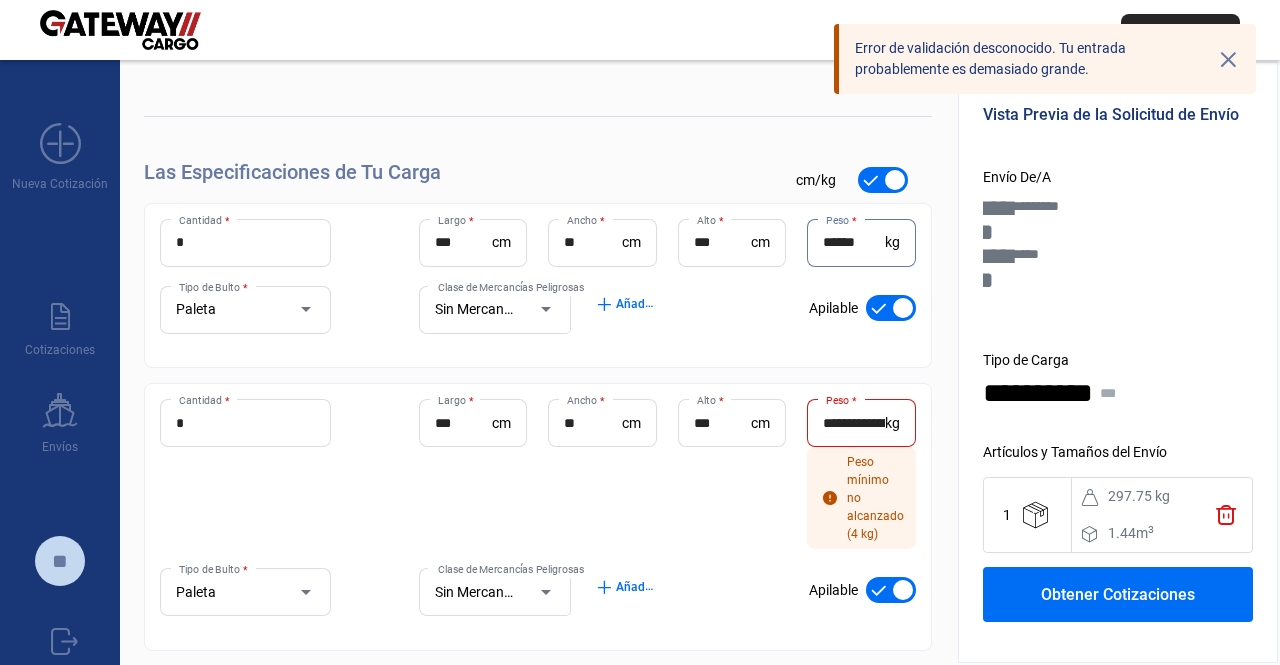click on "******" at bounding box center [853, 242] 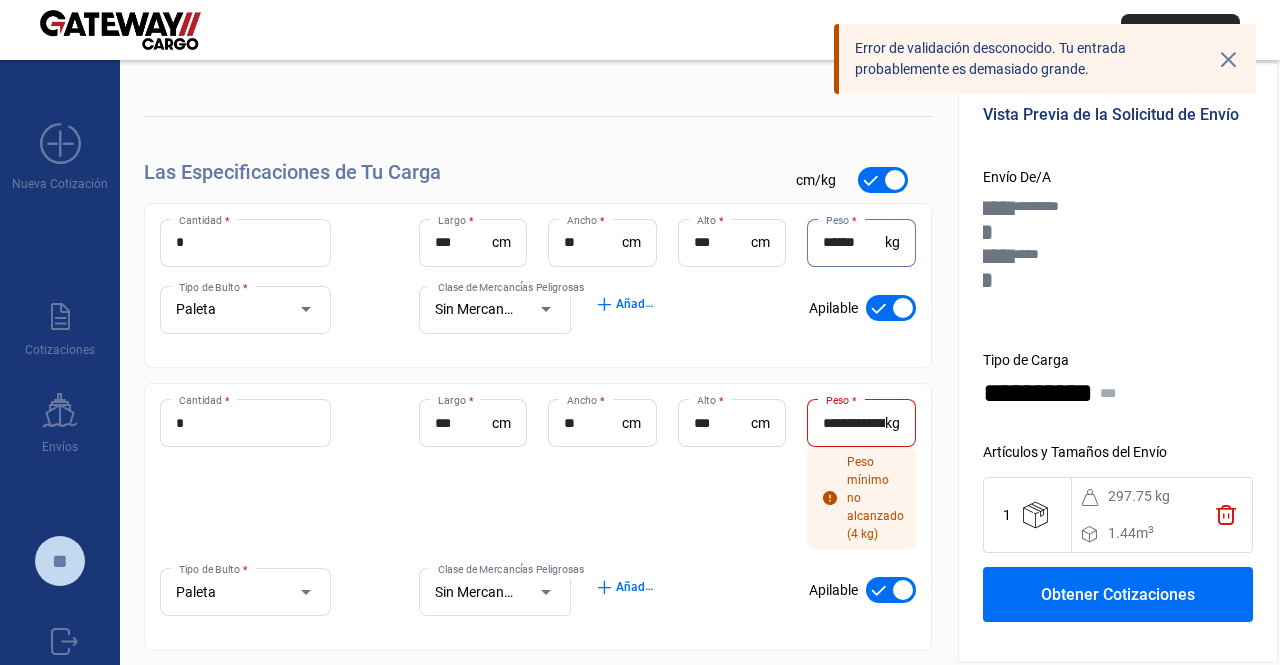 click on "**********" at bounding box center (854, 423) 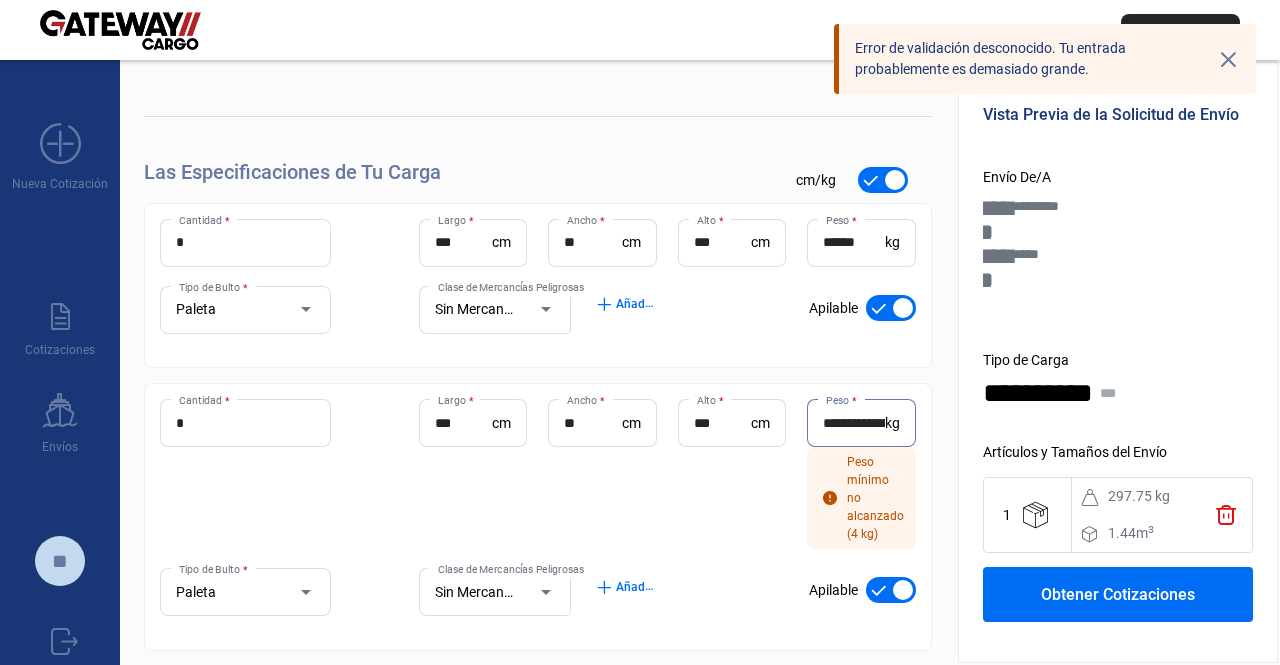 click on "**********" at bounding box center [854, 423] 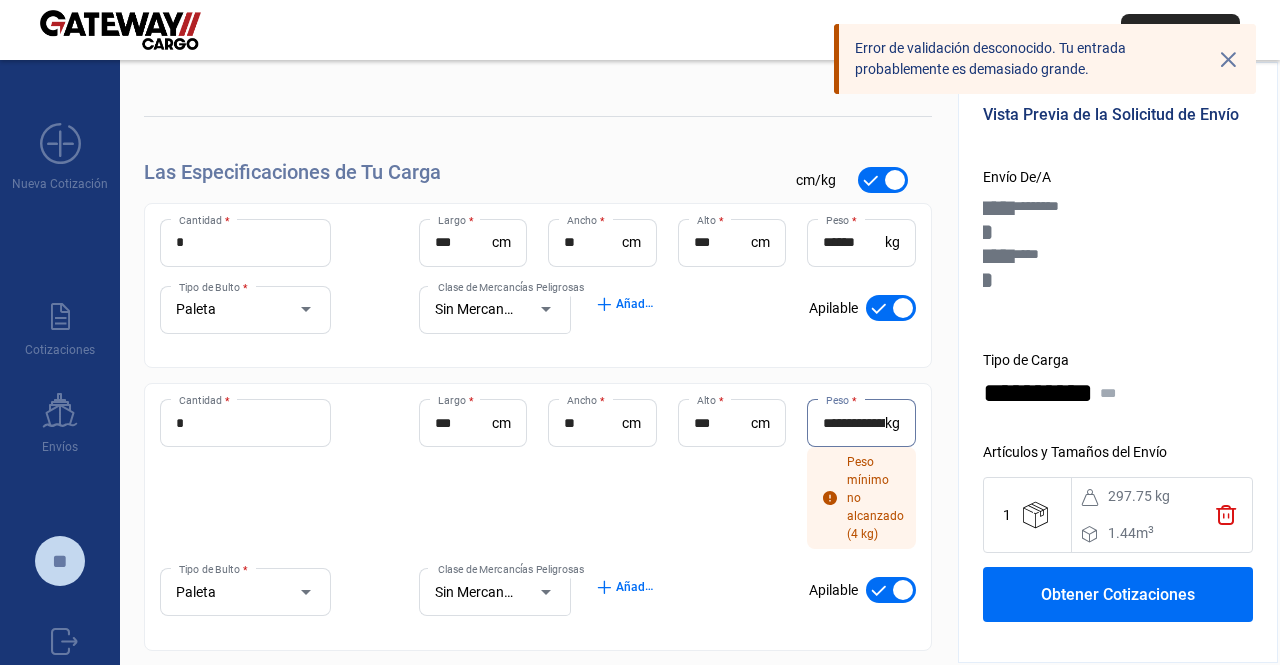 paste 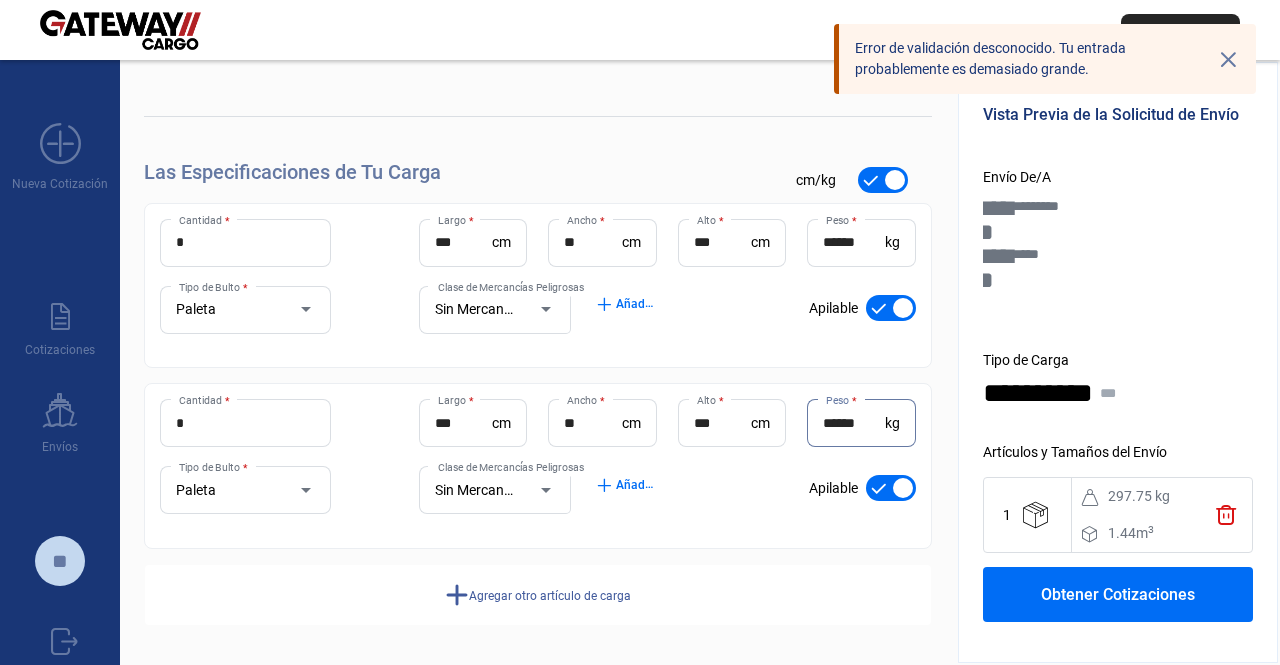 scroll, scrollTop: 157, scrollLeft: 0, axis: vertical 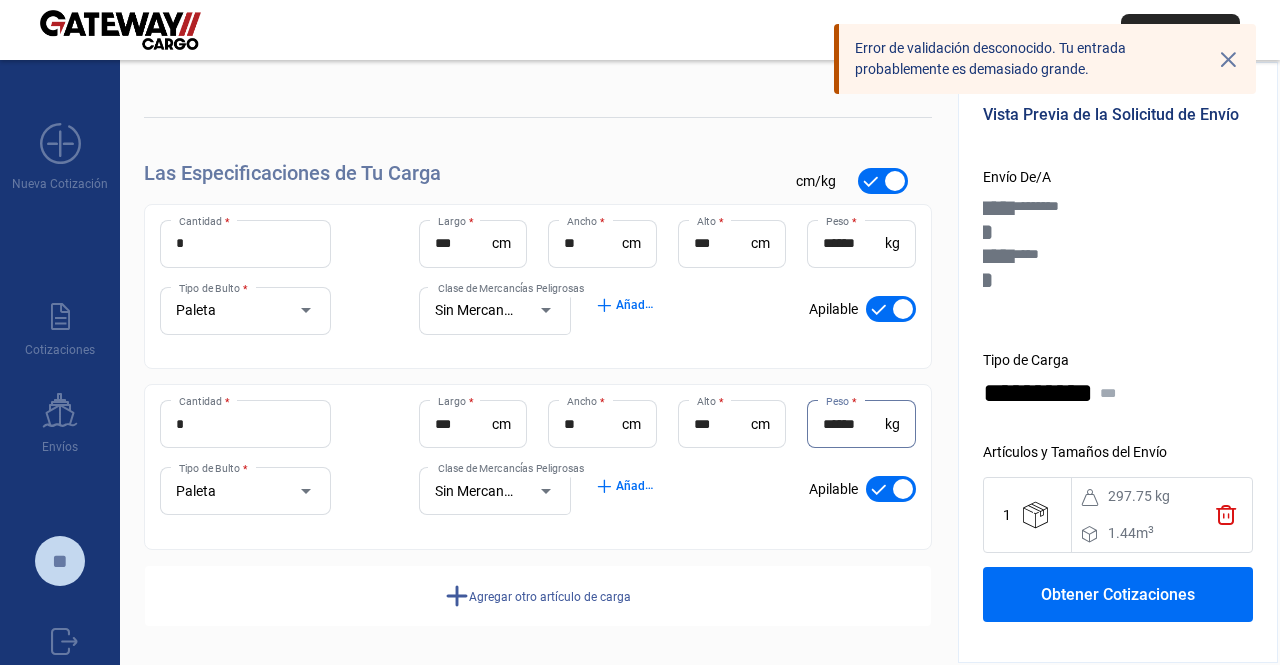 type on "******" 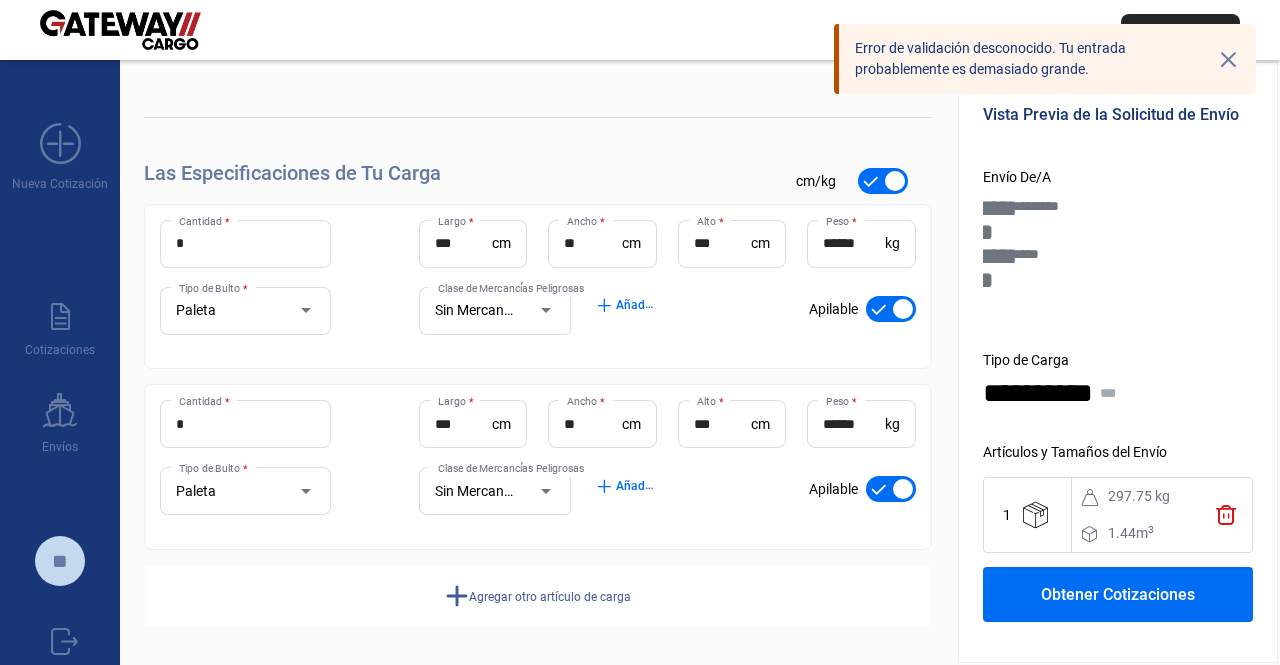 drag, startPoint x: 489, startPoint y: 482, endPoint x: 465, endPoint y: 557, distance: 78.74643 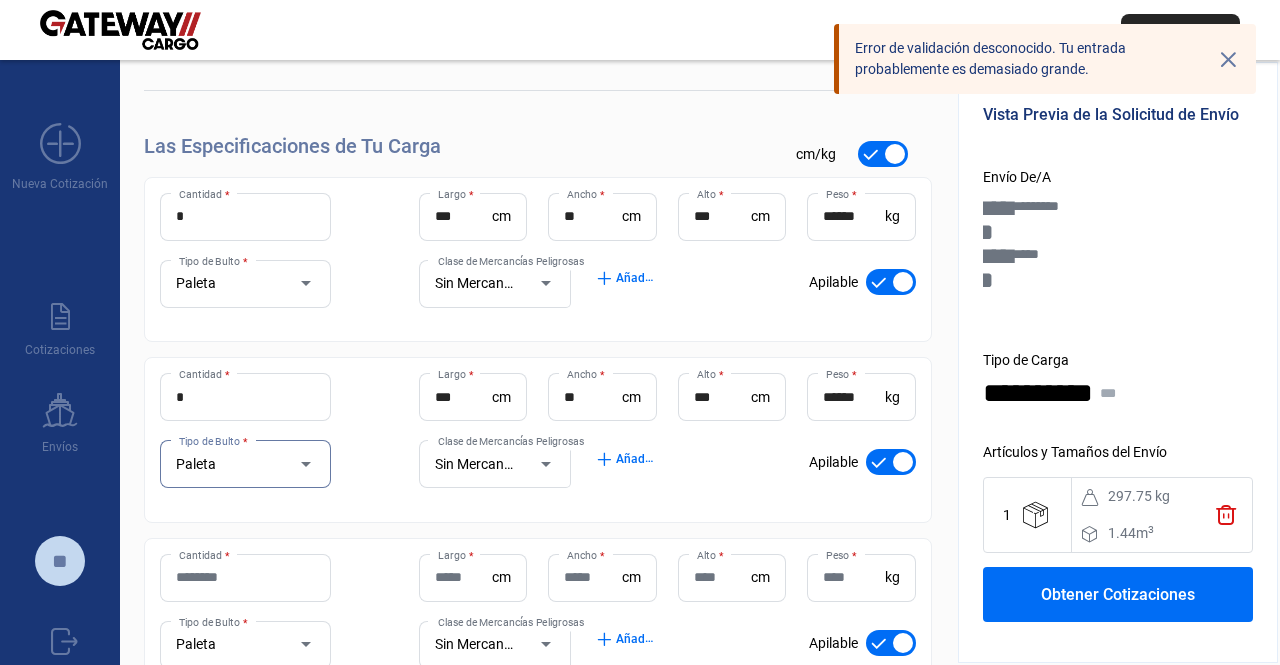 drag, startPoint x: 310, startPoint y: 494, endPoint x: 259, endPoint y: 608, distance: 124.88795 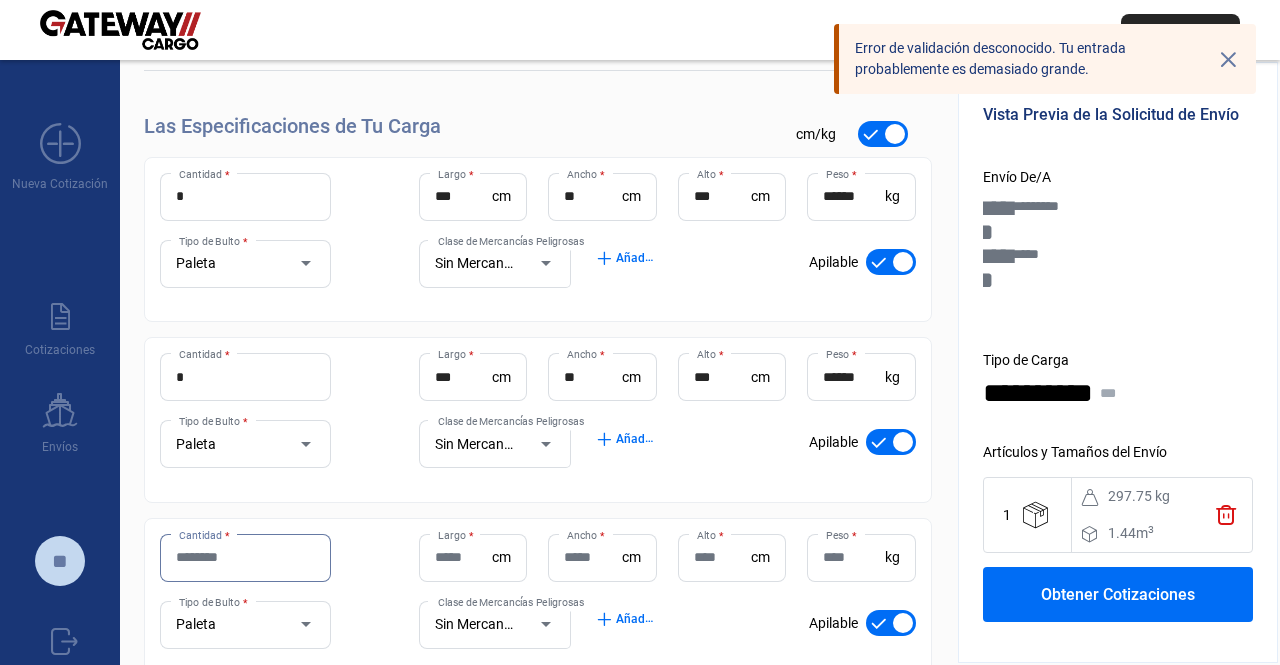 click on "Cantidad *" at bounding box center [245, 557] 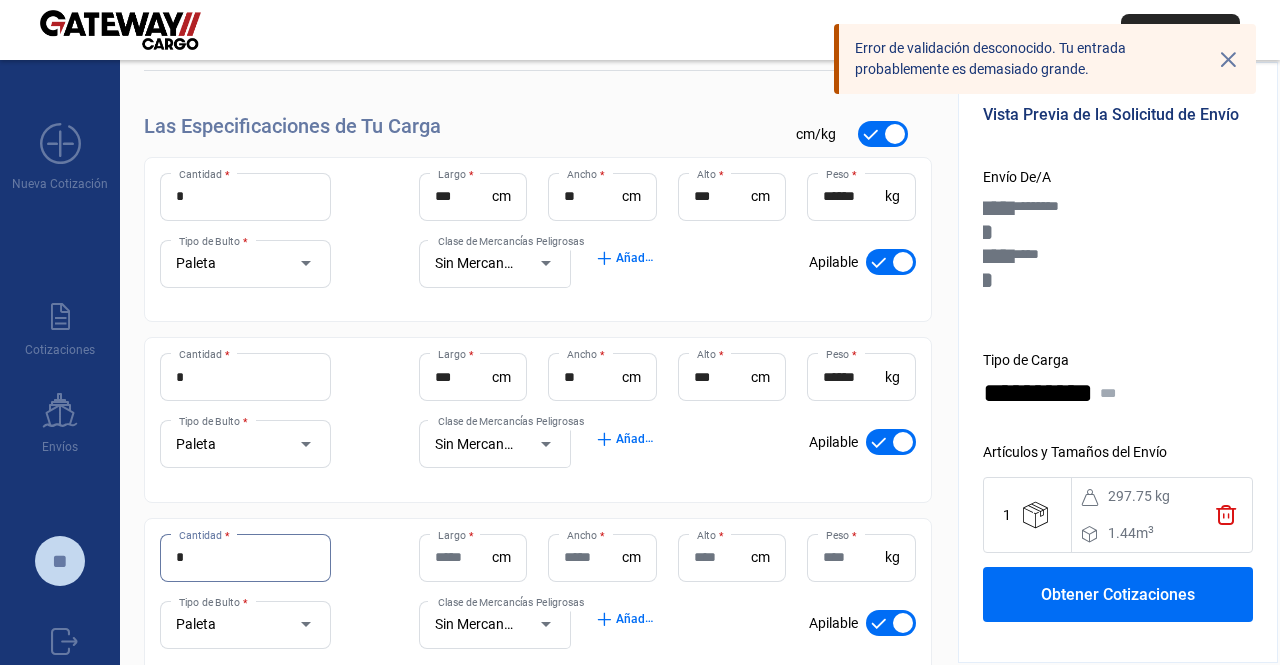 type on "*" 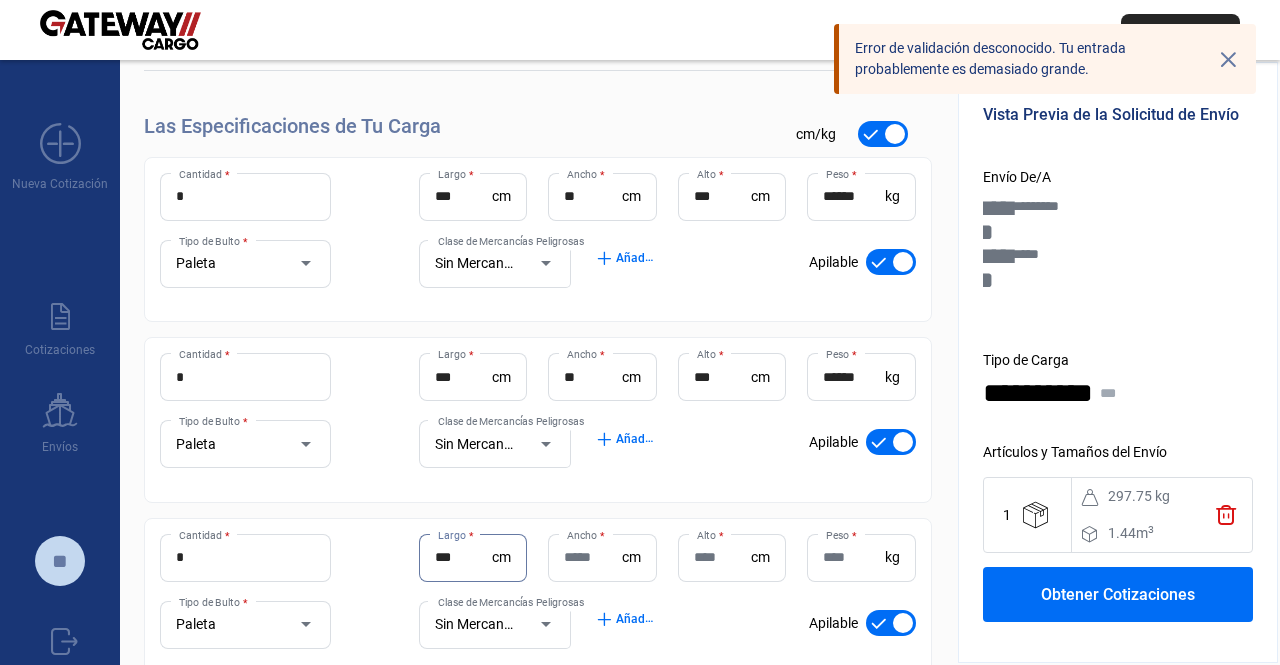 type on "***" 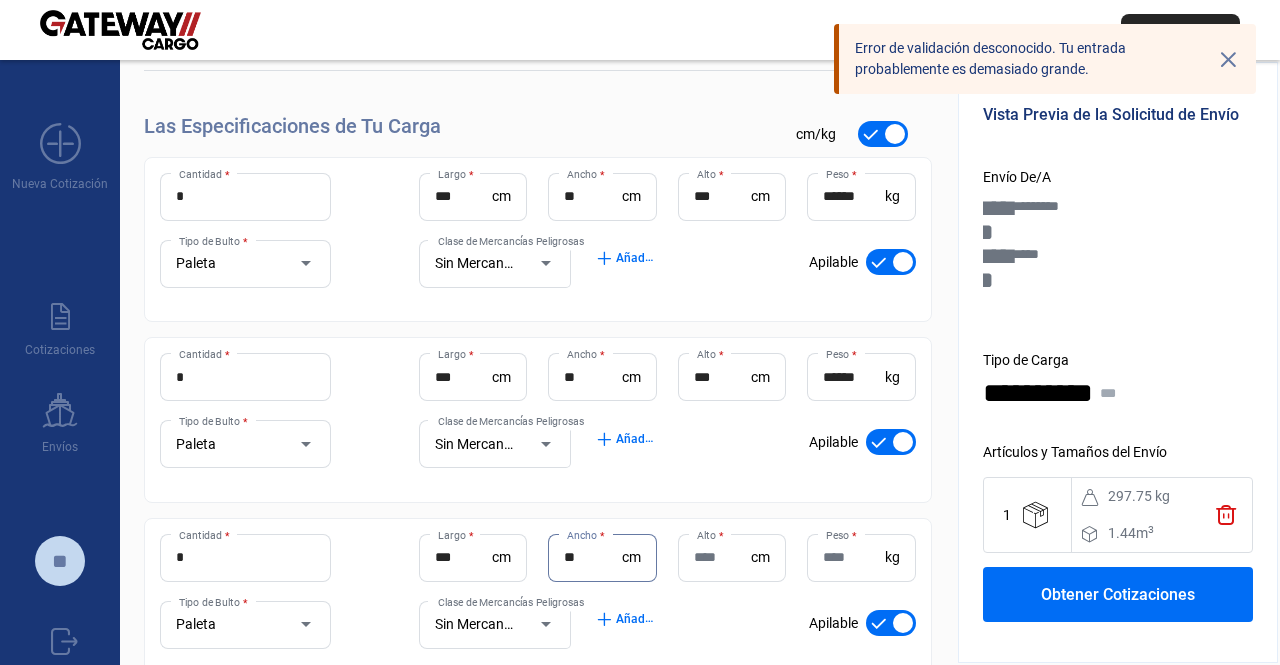type on "**" 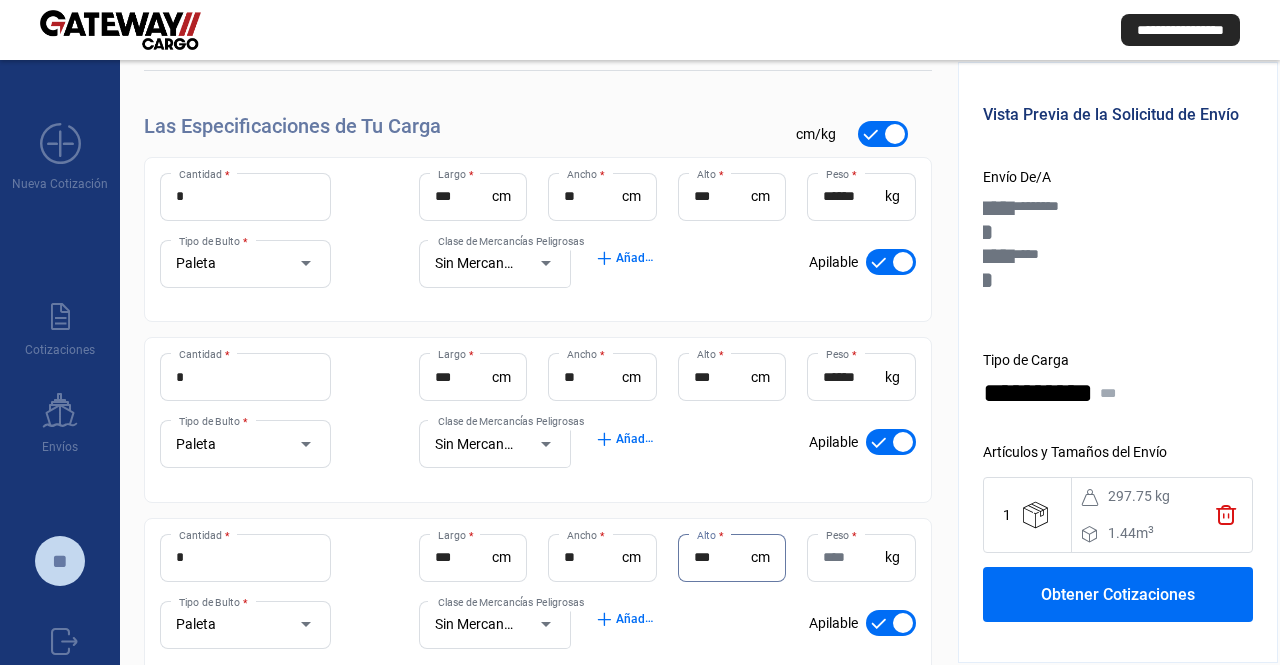 type on "***" 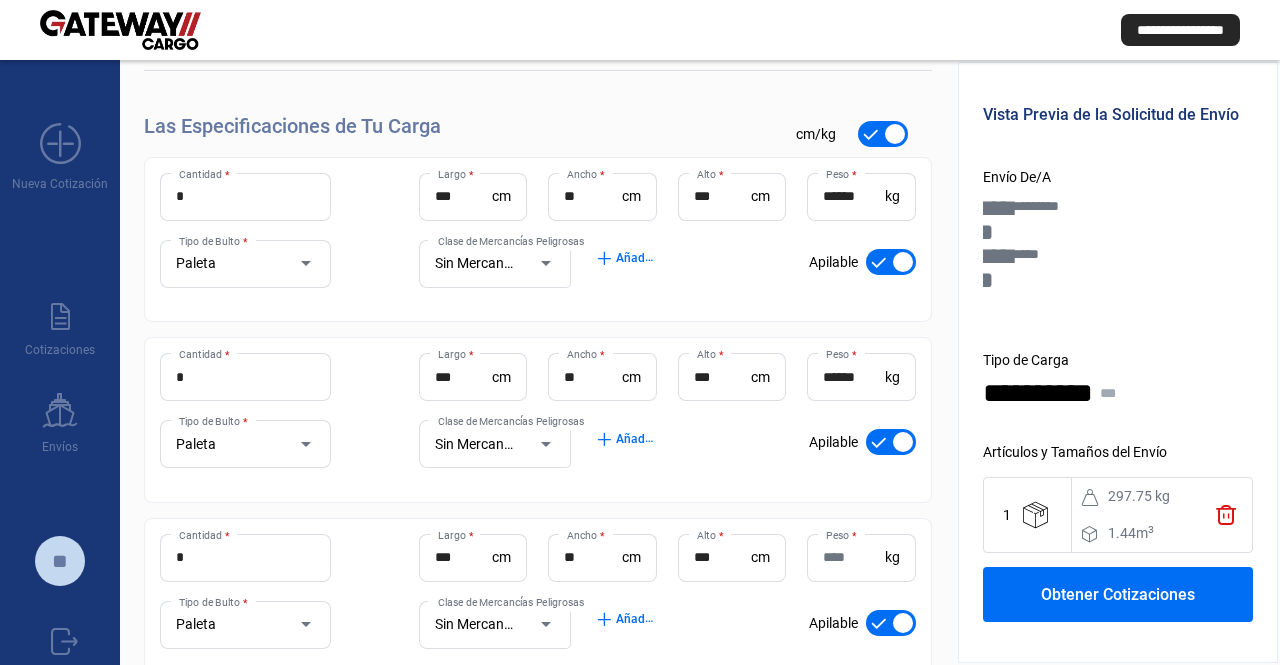 click on "Peso  *" 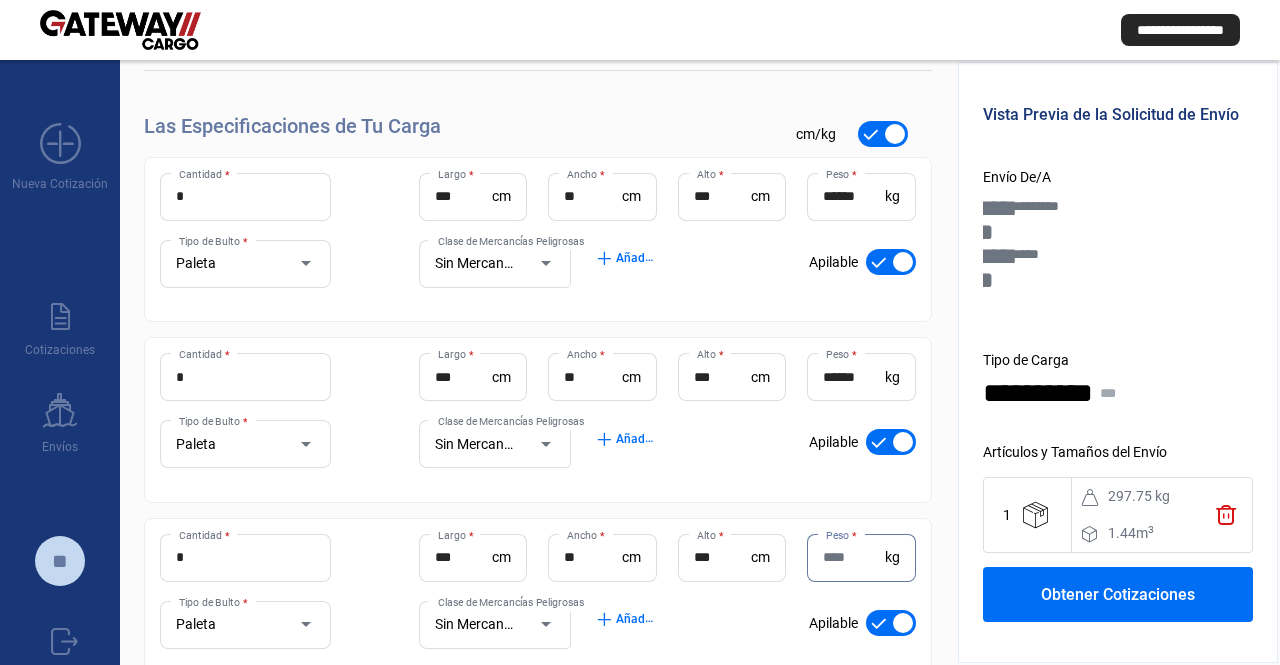 click on "Peso  *" at bounding box center [853, 557] 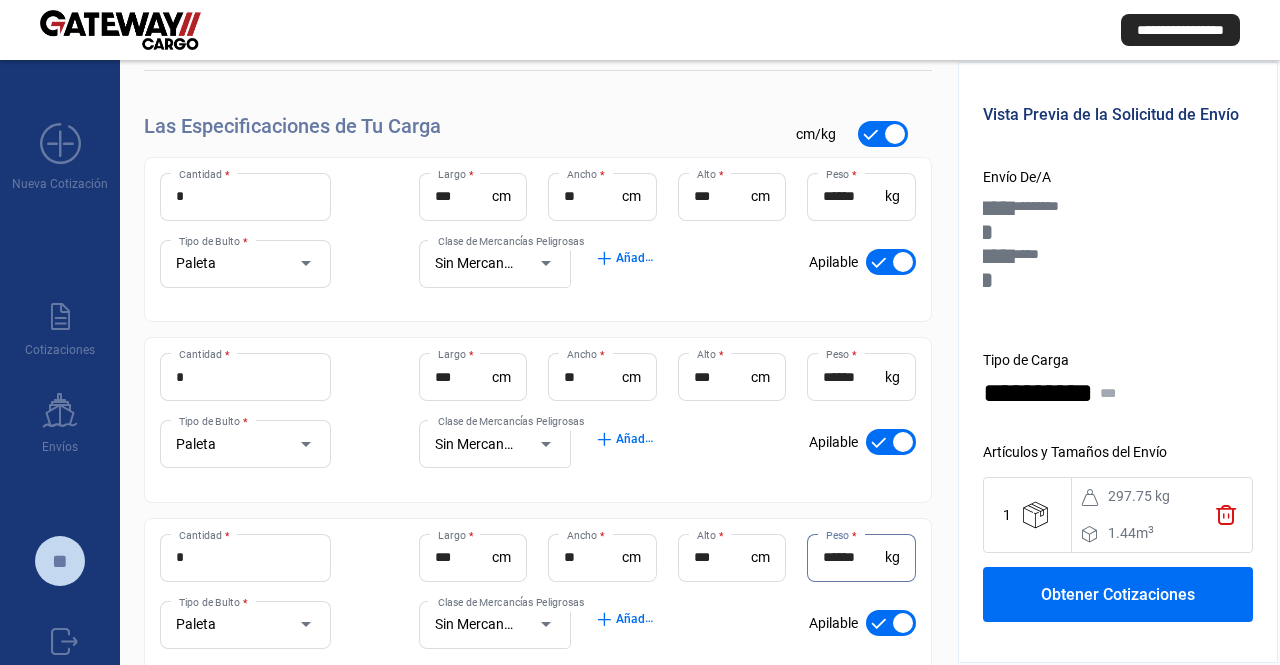type on "******" 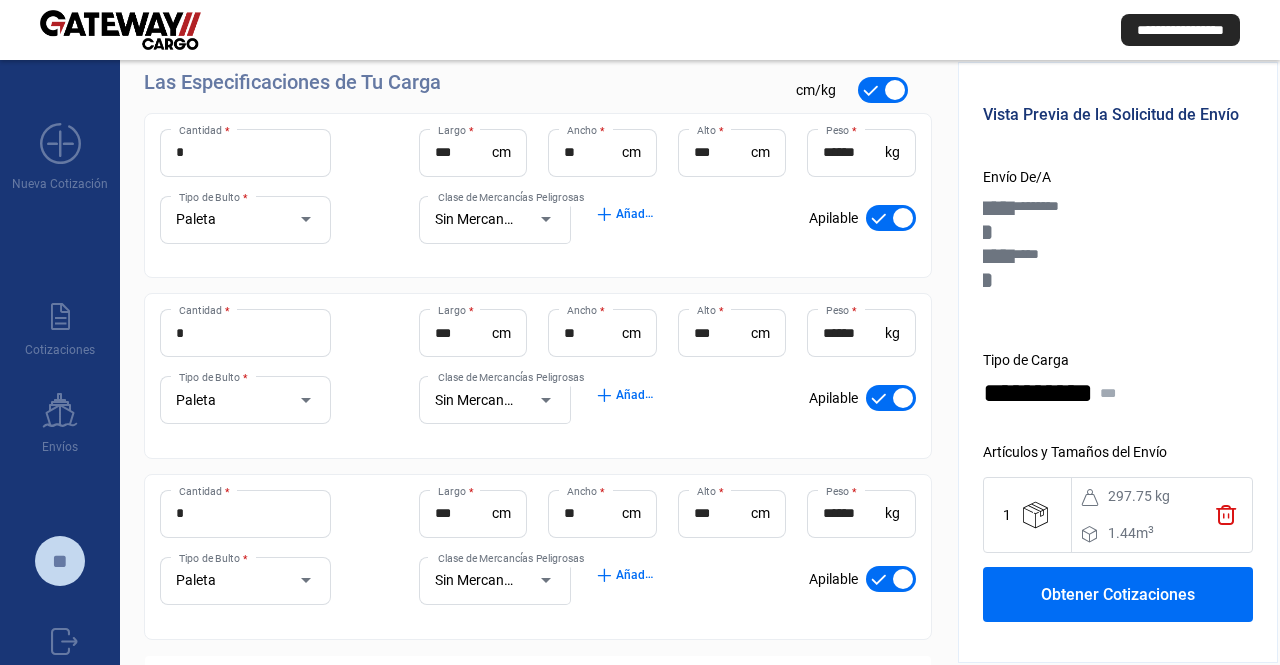 scroll, scrollTop: 337, scrollLeft: 0, axis: vertical 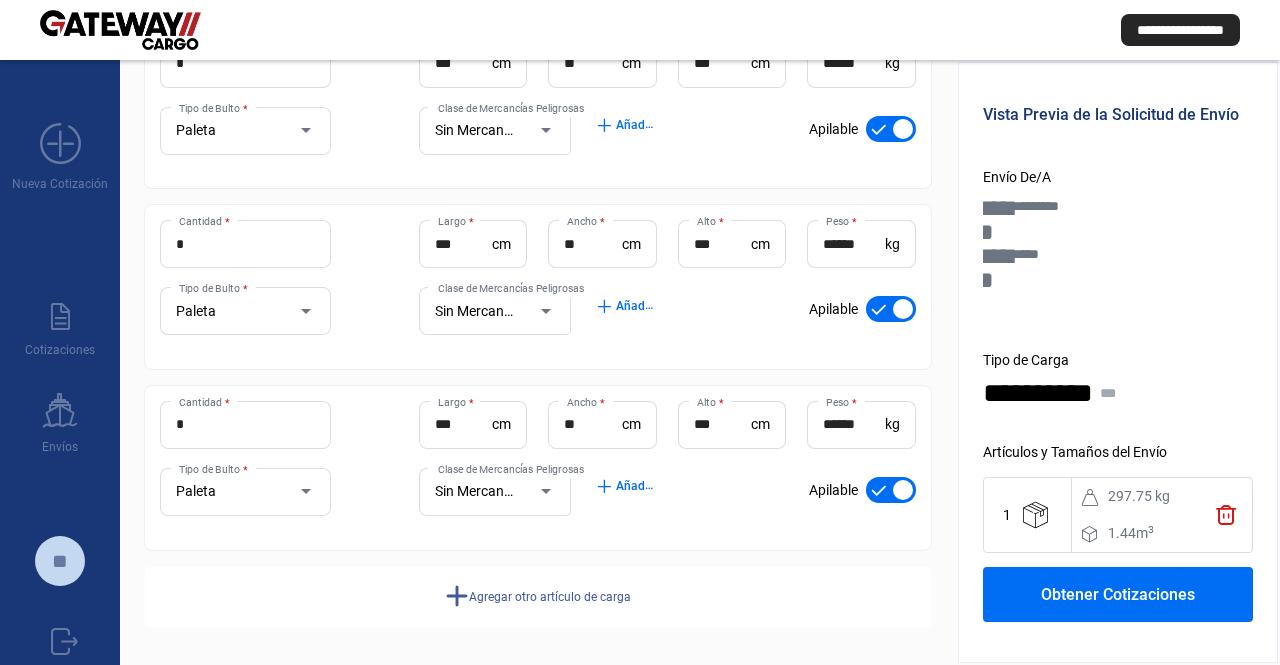 drag, startPoint x: 596, startPoint y: 401, endPoint x: 568, endPoint y: 579, distance: 180.1888 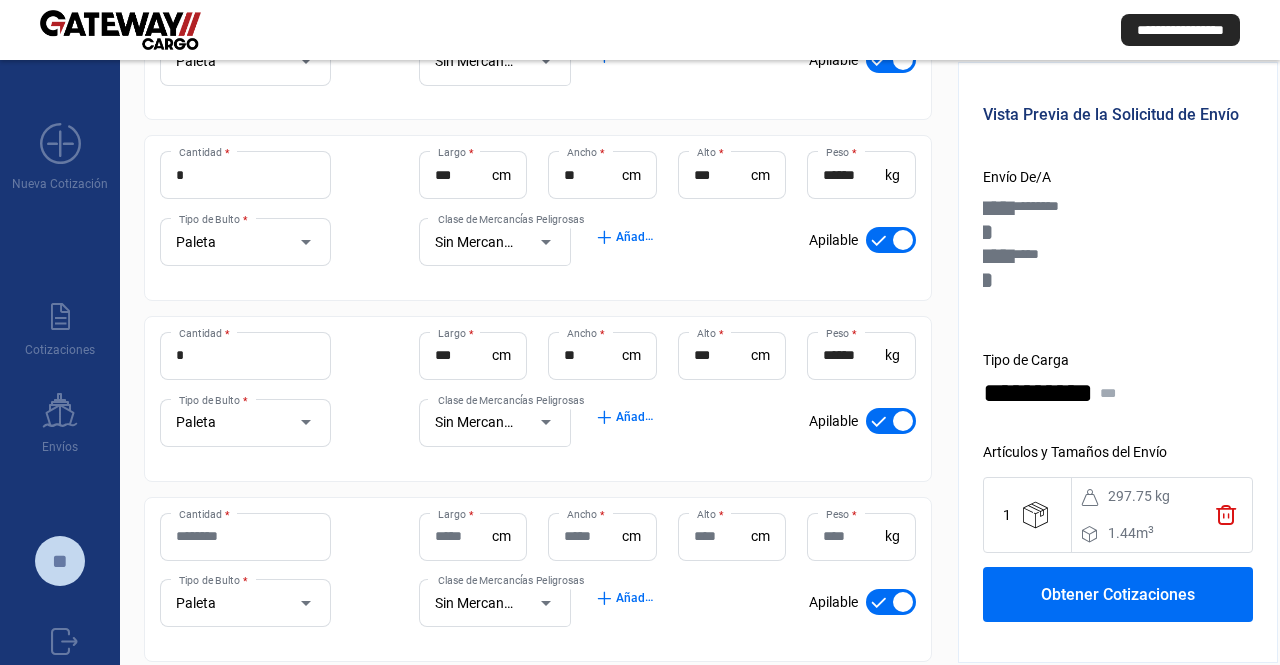 scroll, scrollTop: 517, scrollLeft: 0, axis: vertical 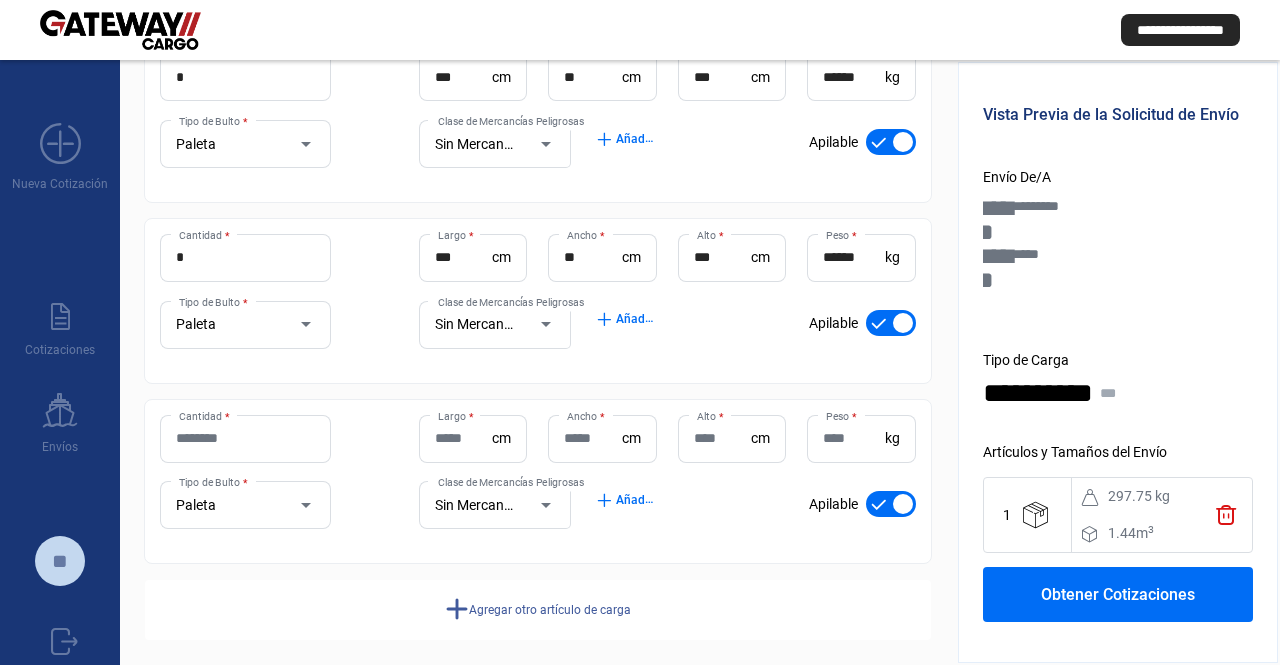 drag, startPoint x: 278, startPoint y: 426, endPoint x: 201, endPoint y: 481, distance: 94.62558 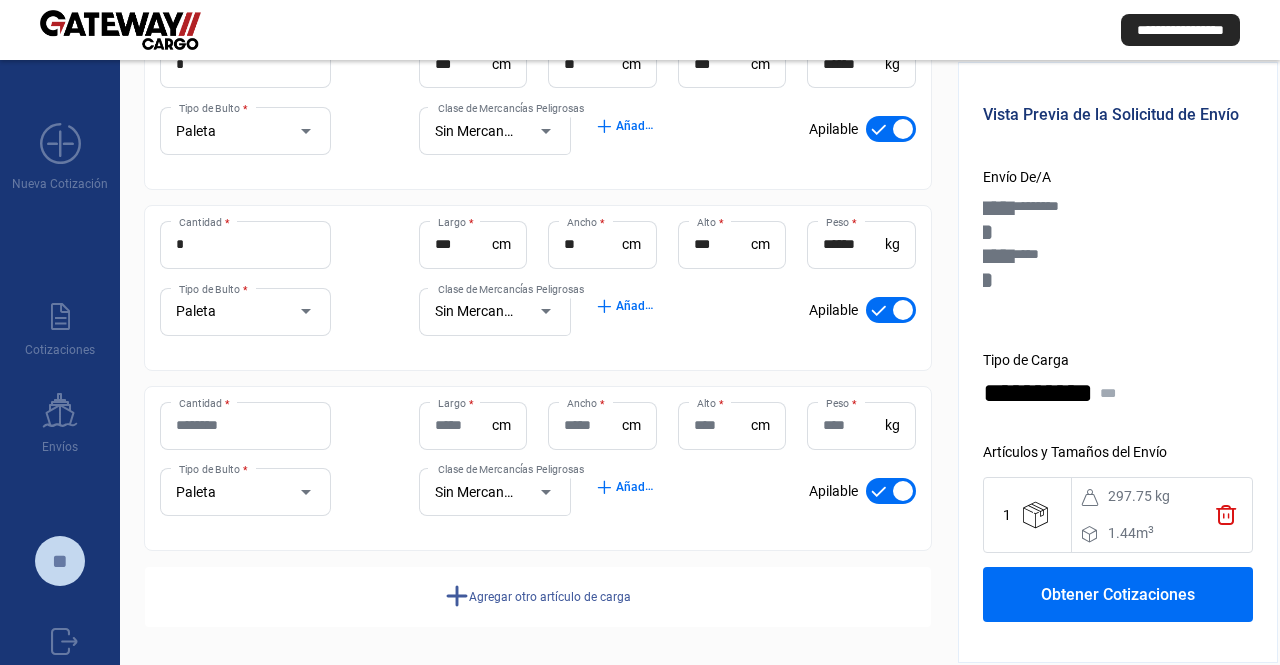 click on "Cantidad *" at bounding box center [245, 425] 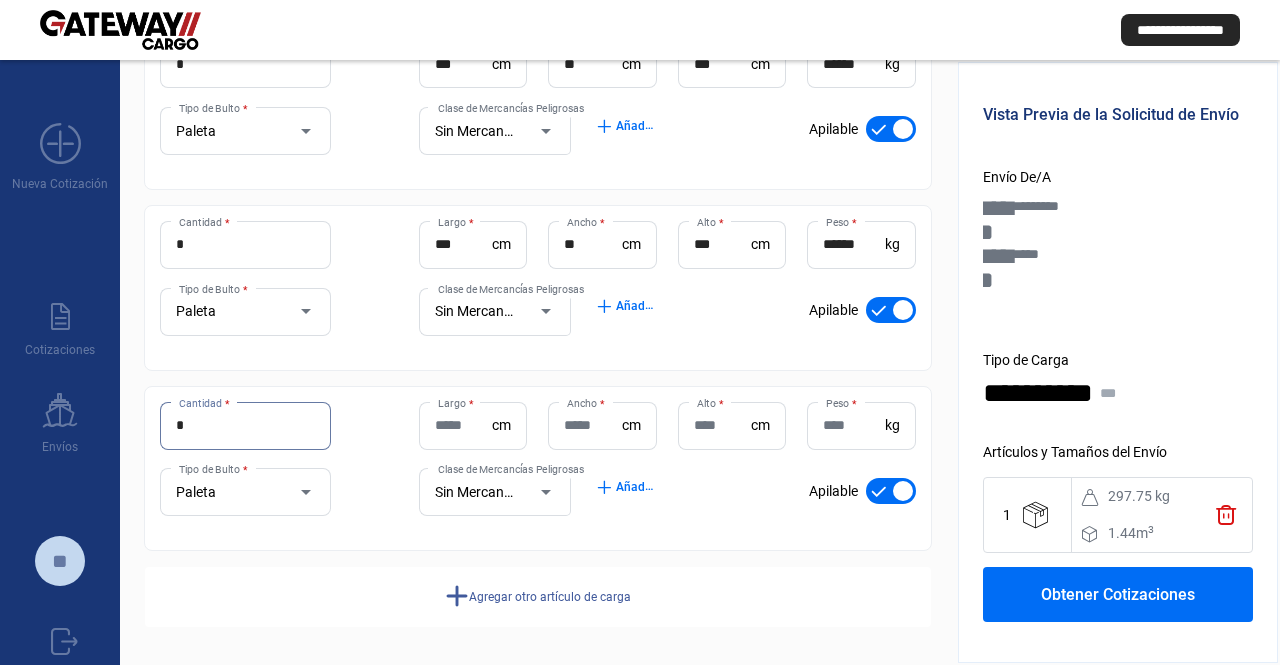 type on "*" 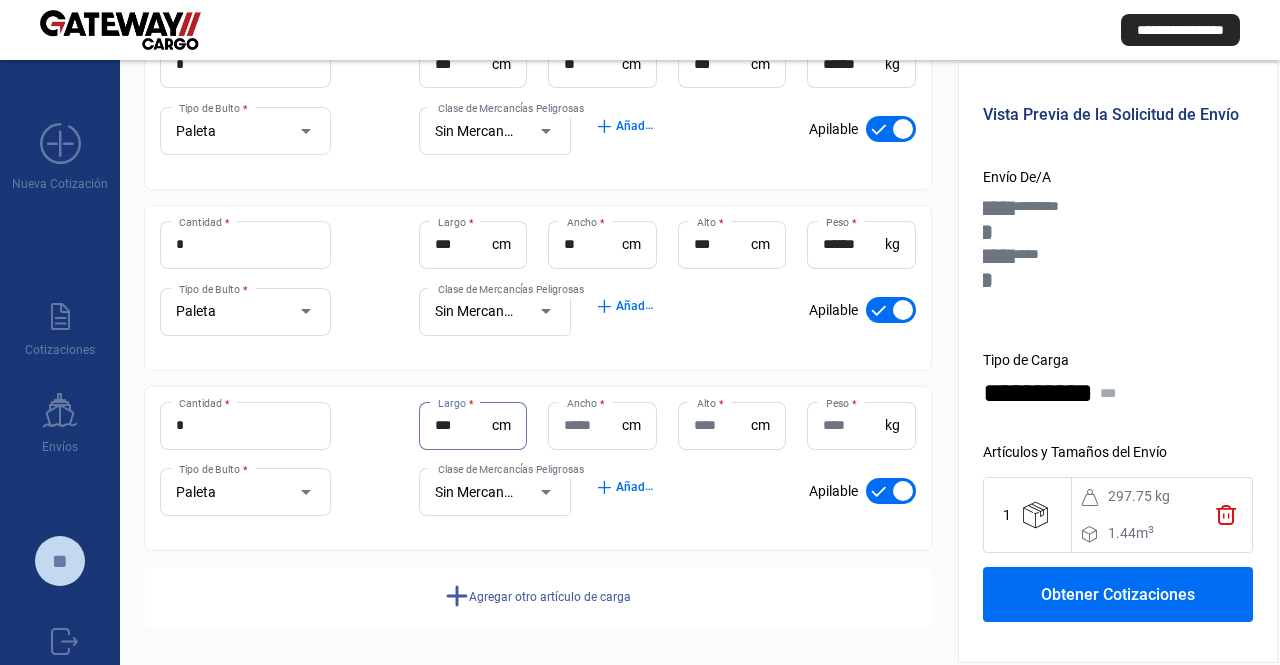 type on "***" 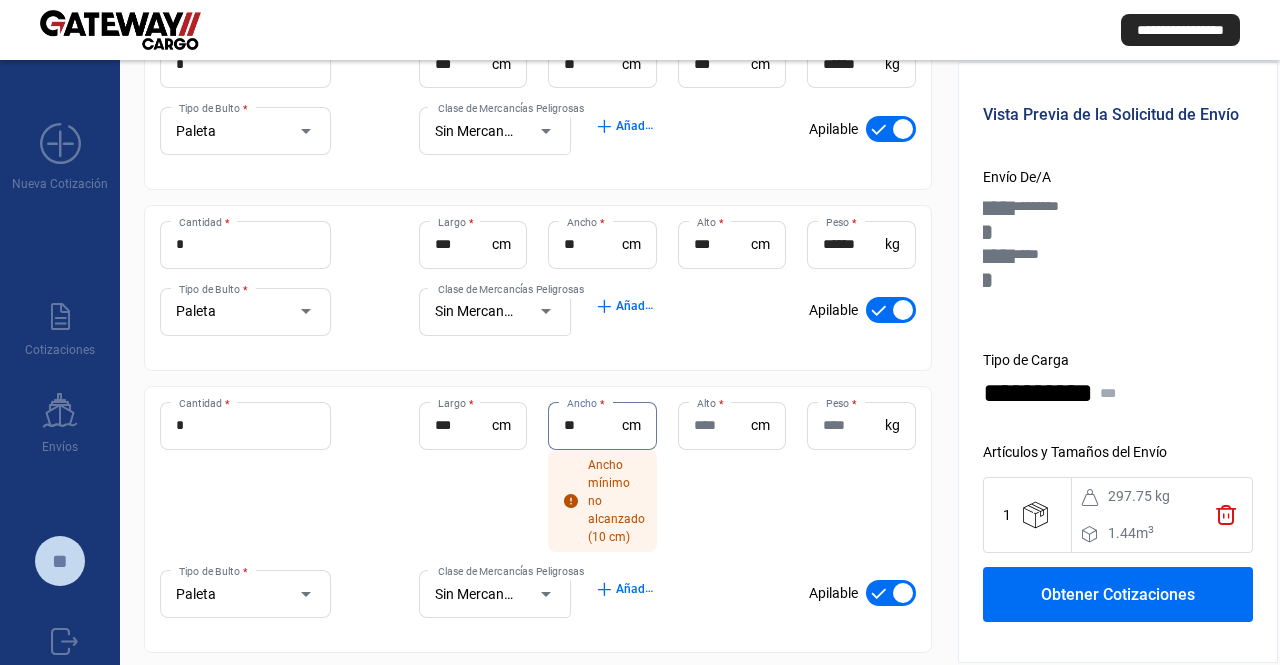 type on "**" 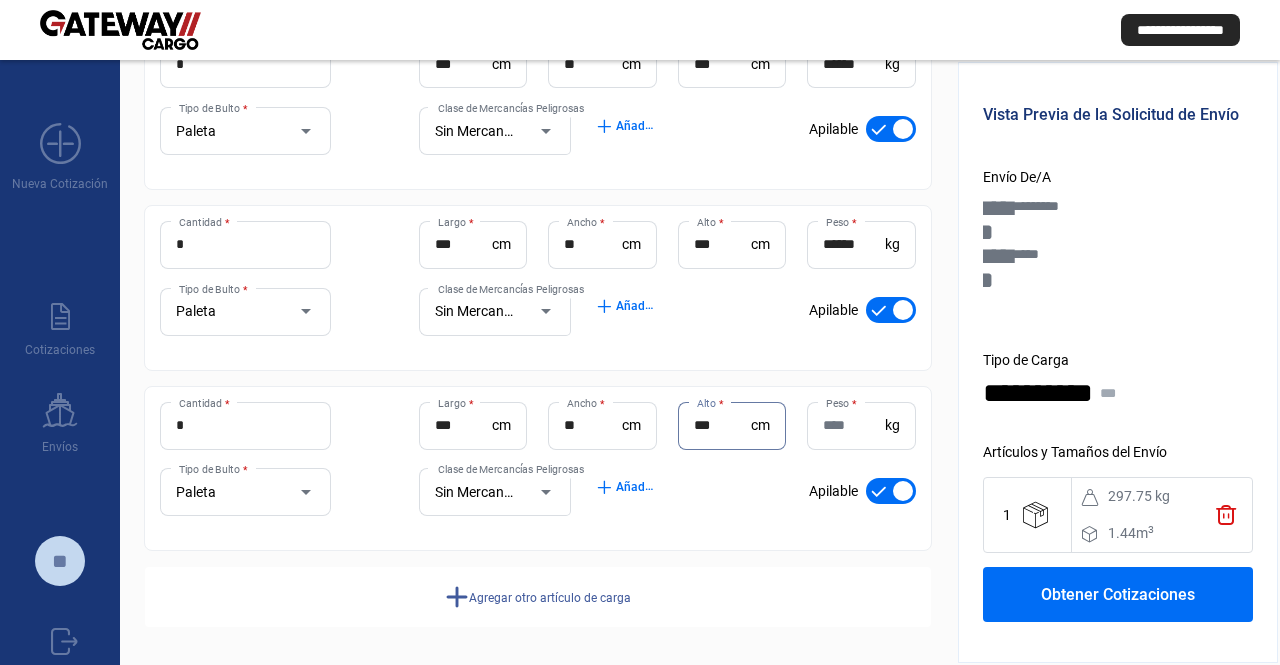 type on "***" 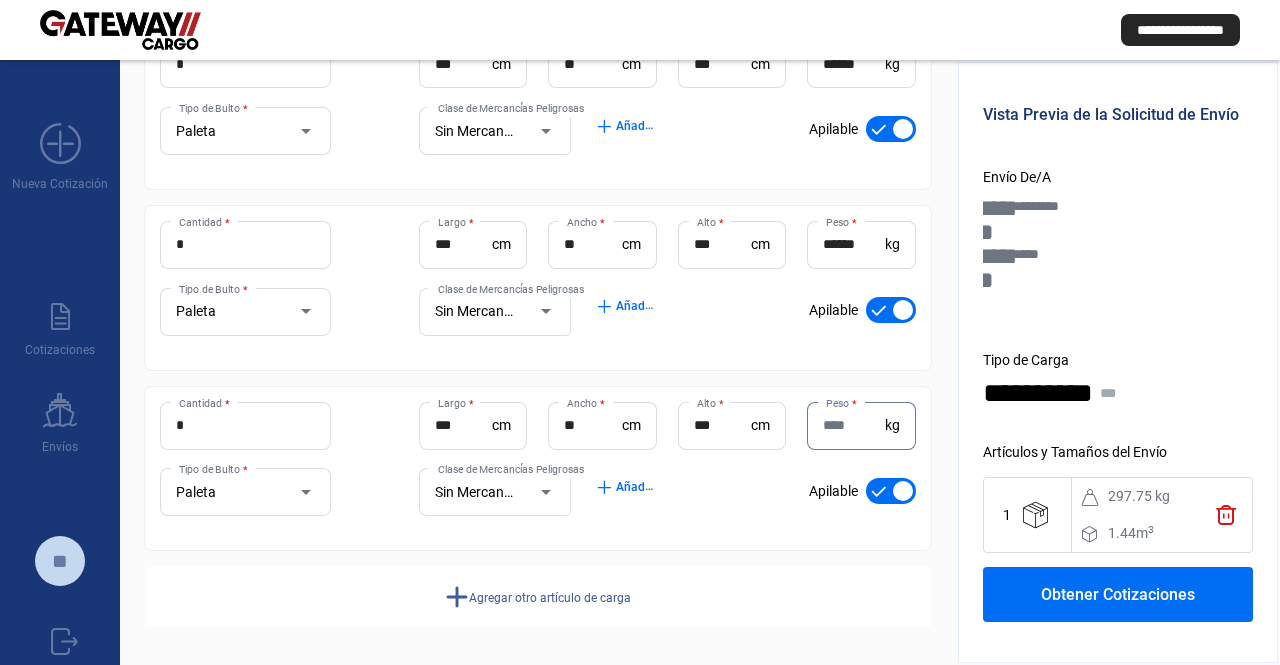 paste on "******" 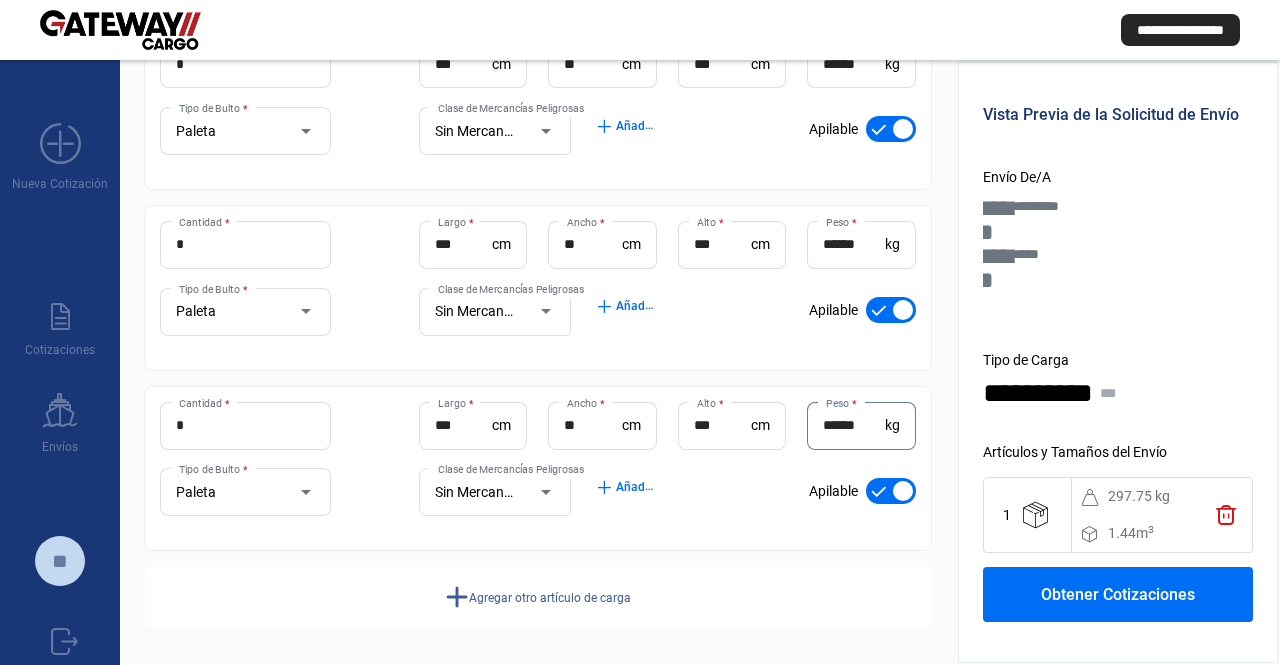 type on "******" 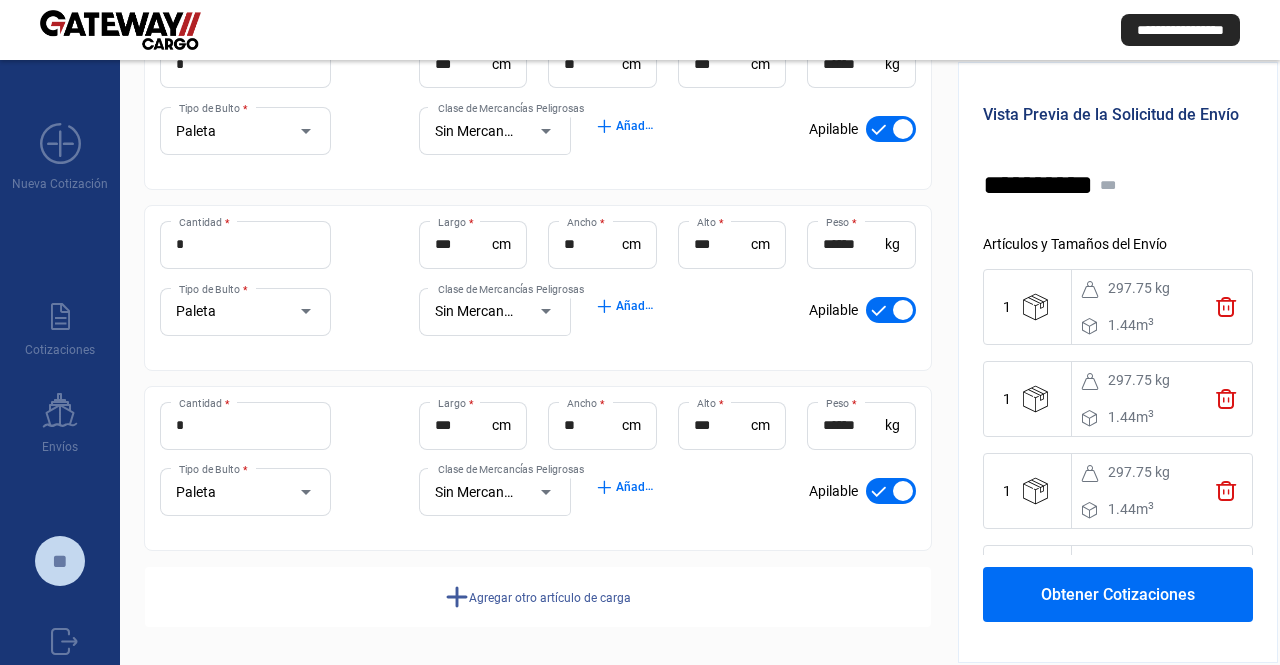 drag, startPoint x: 1175, startPoint y: 274, endPoint x: 1143, endPoint y: 576, distance: 303.69064 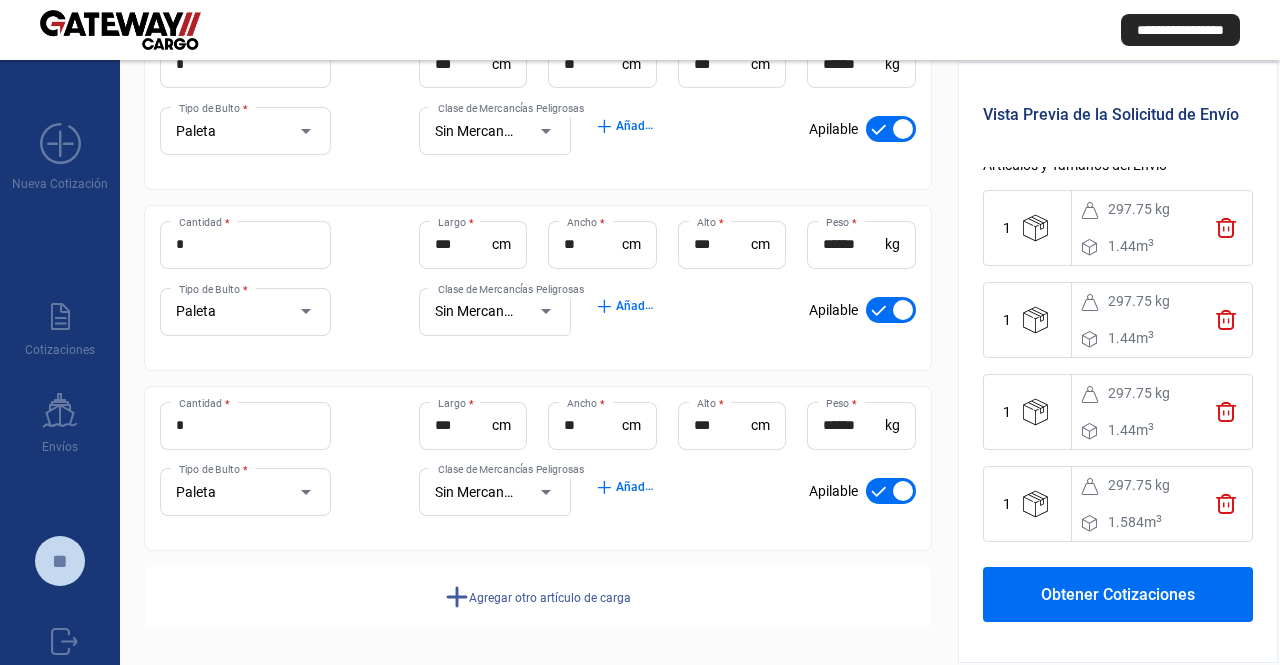 click on "Obtener Cotizaciones" 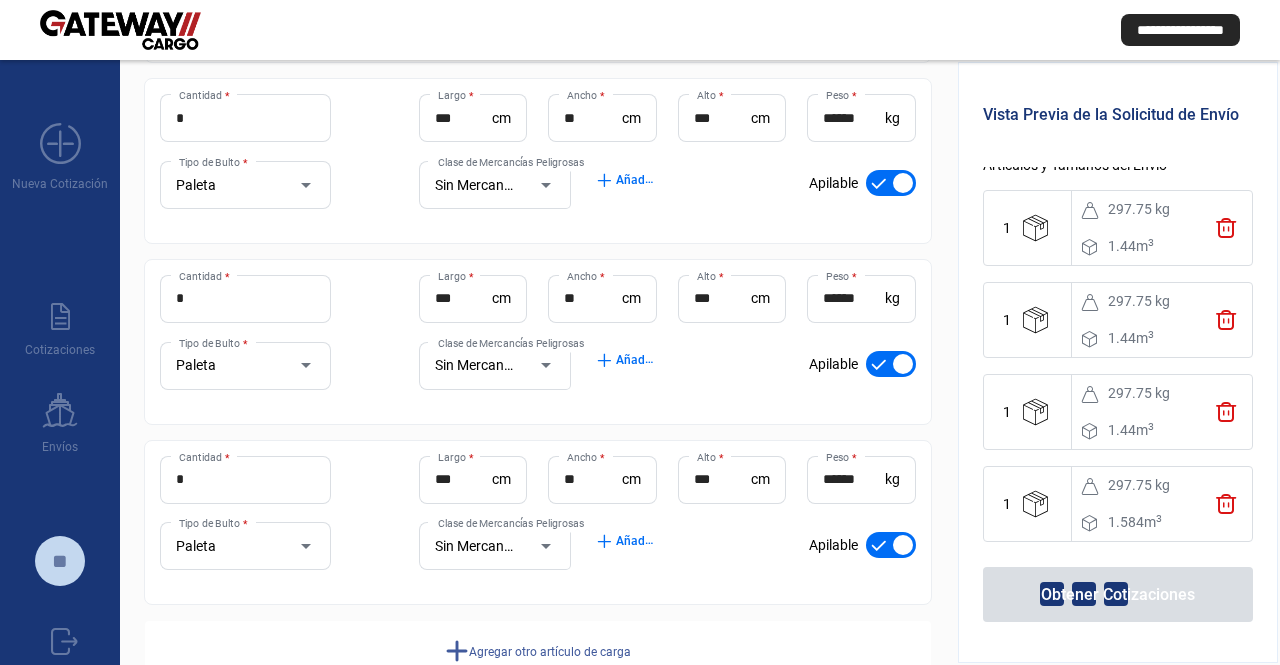 scroll, scrollTop: 350, scrollLeft: 0, axis: vertical 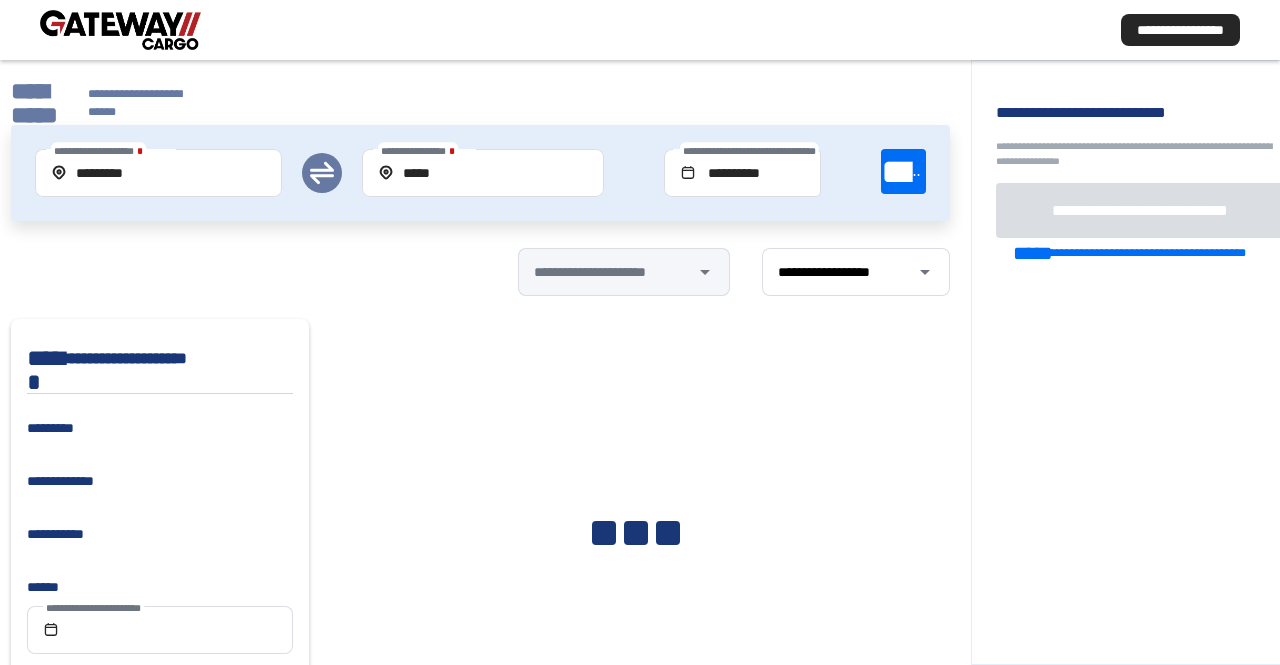 drag, startPoint x: 750, startPoint y: 603, endPoint x: 796, endPoint y: 357, distance: 250.26385 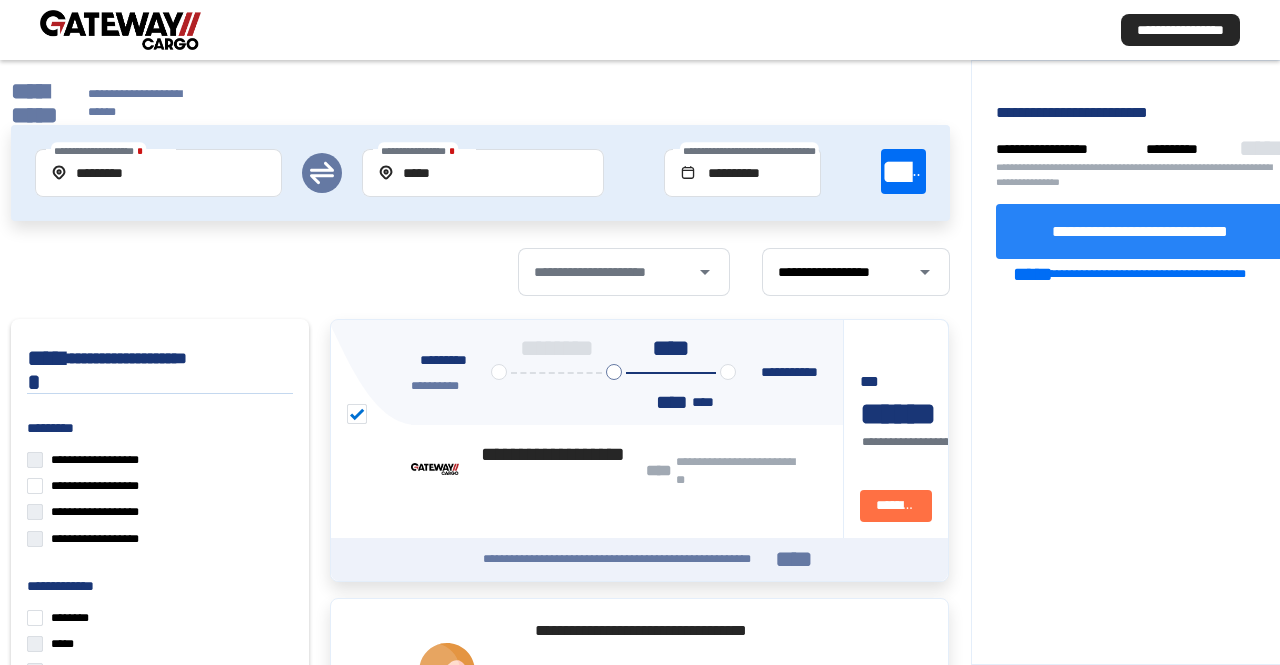 click on "**********" 